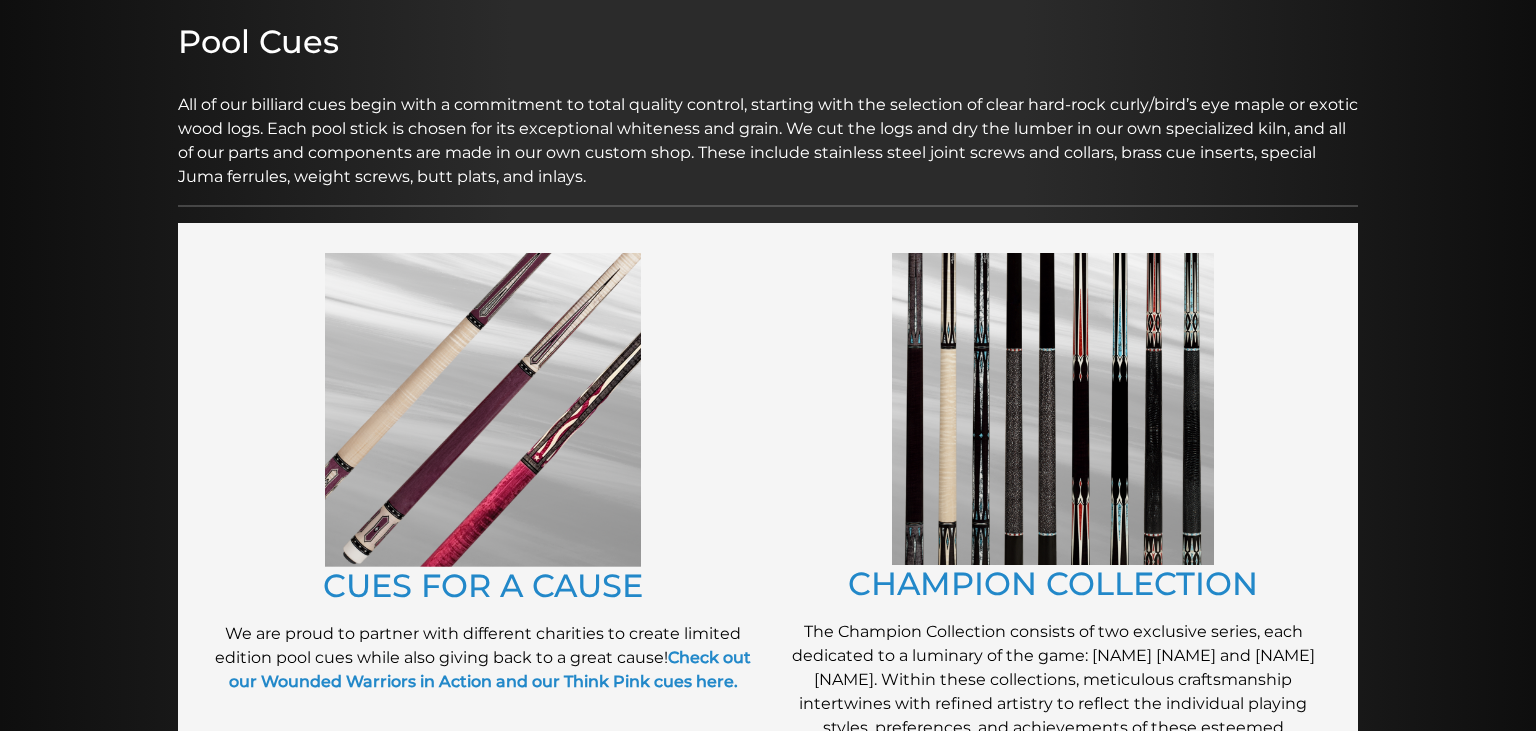 scroll, scrollTop: 0, scrollLeft: 0, axis: both 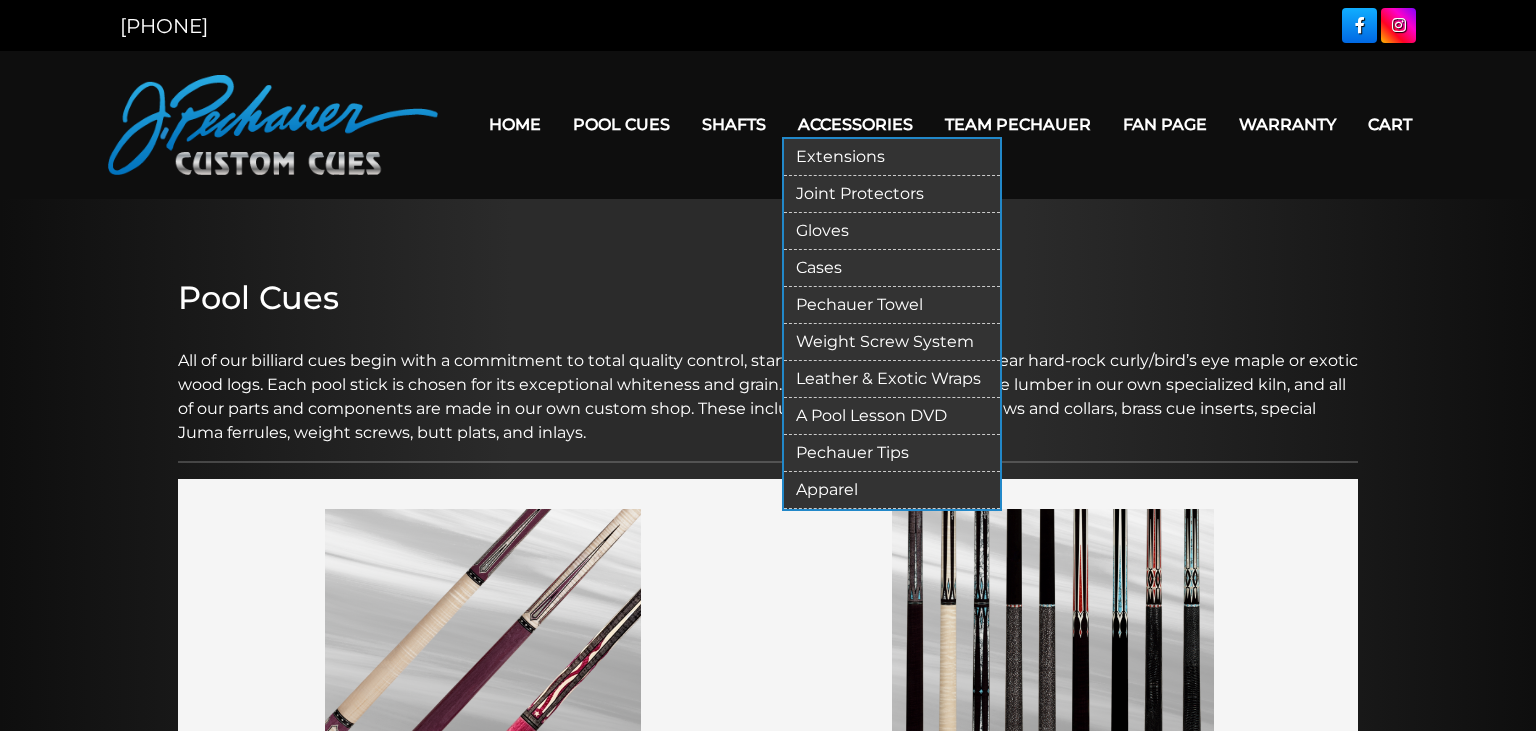 click on "Joint Protectors" at bounding box center [892, 194] 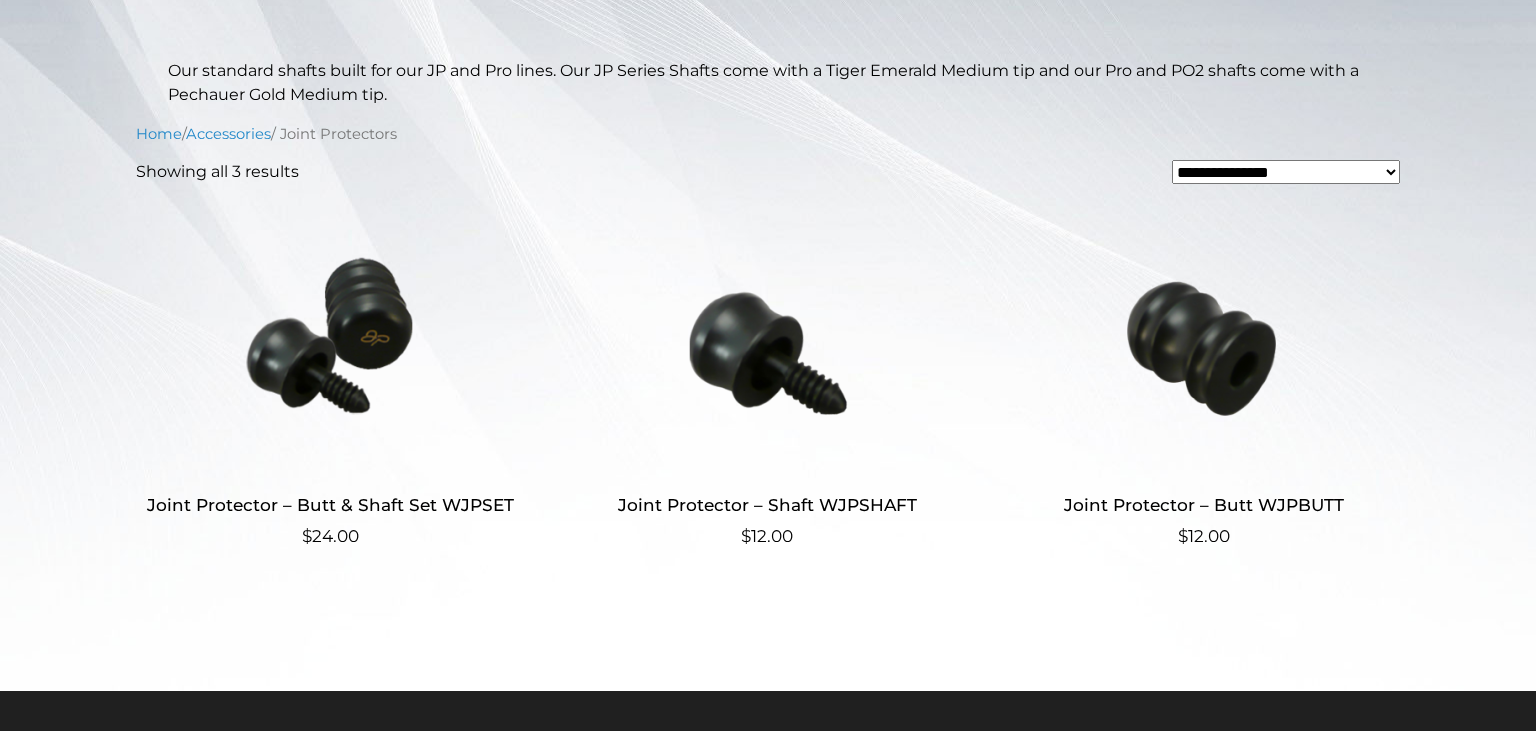 scroll, scrollTop: 442, scrollLeft: 0, axis: vertical 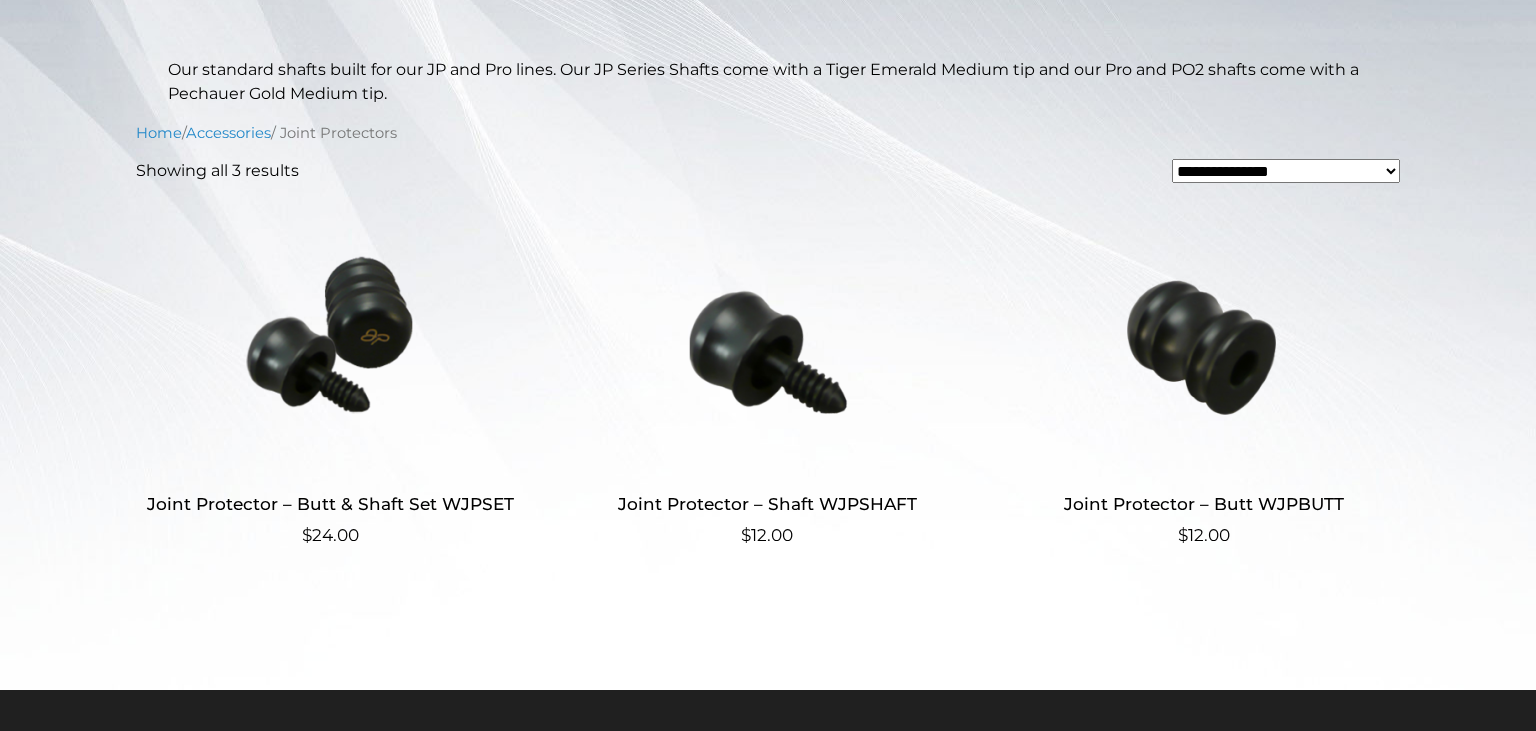 click at bounding box center (330, 334) 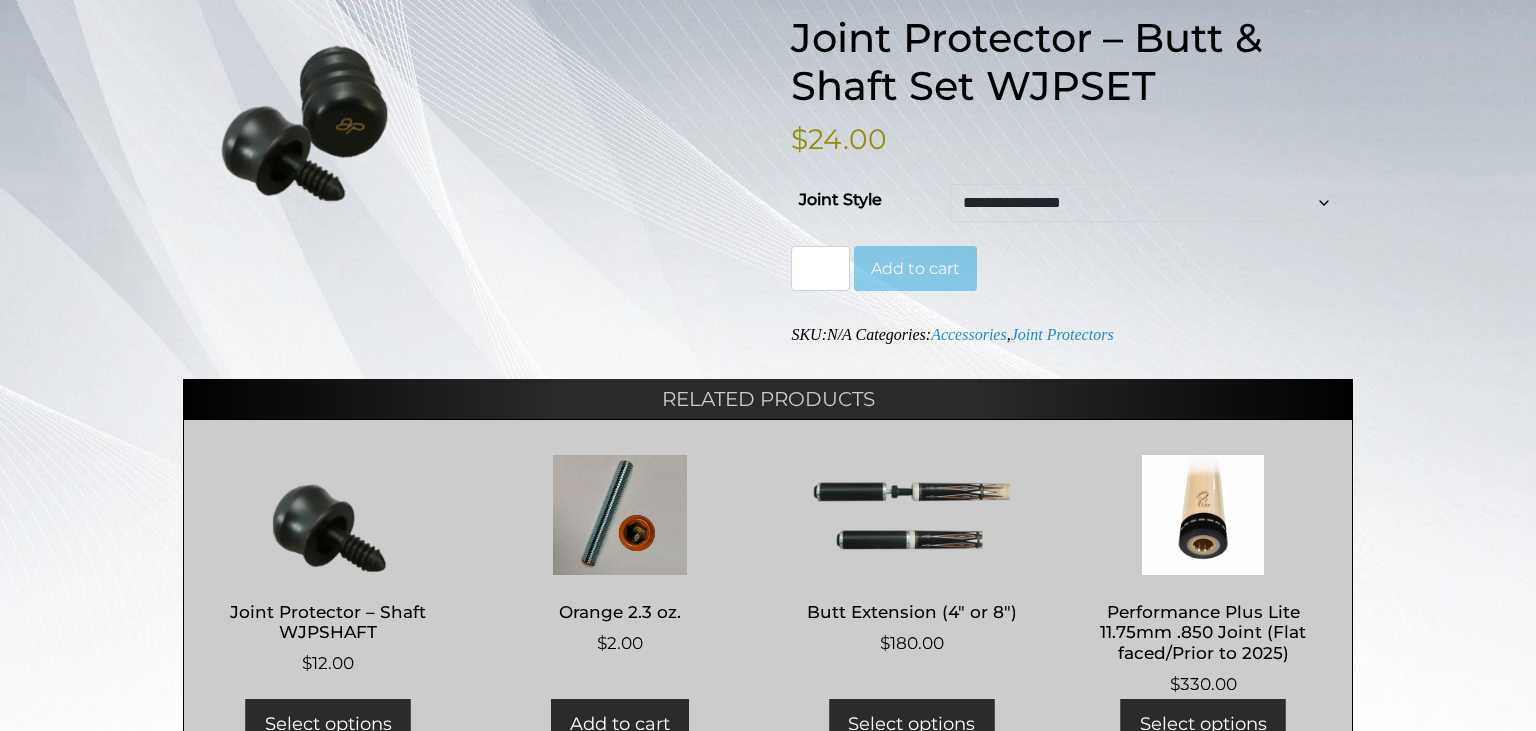 scroll, scrollTop: 245, scrollLeft: 0, axis: vertical 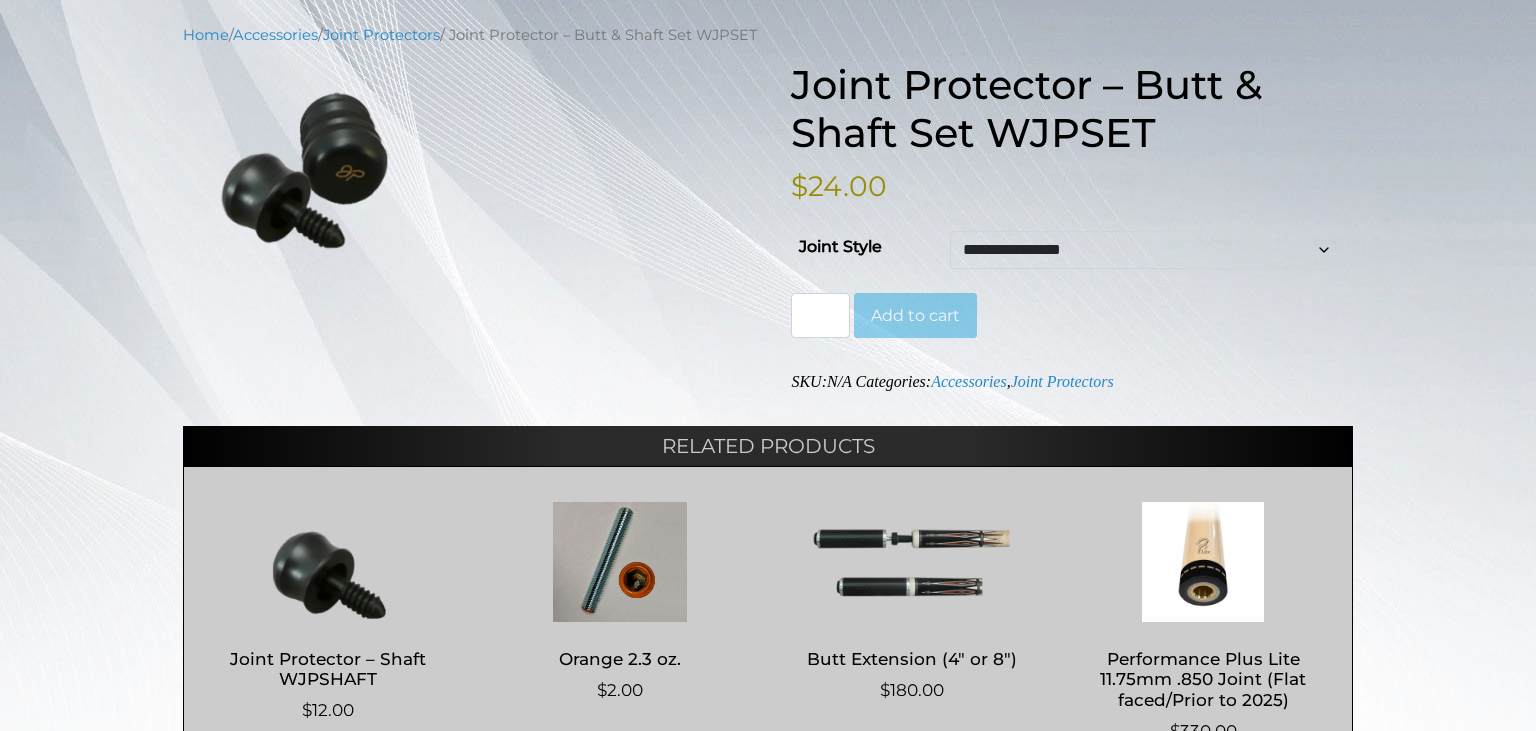 click on "**********" at bounding box center (1147, 250) 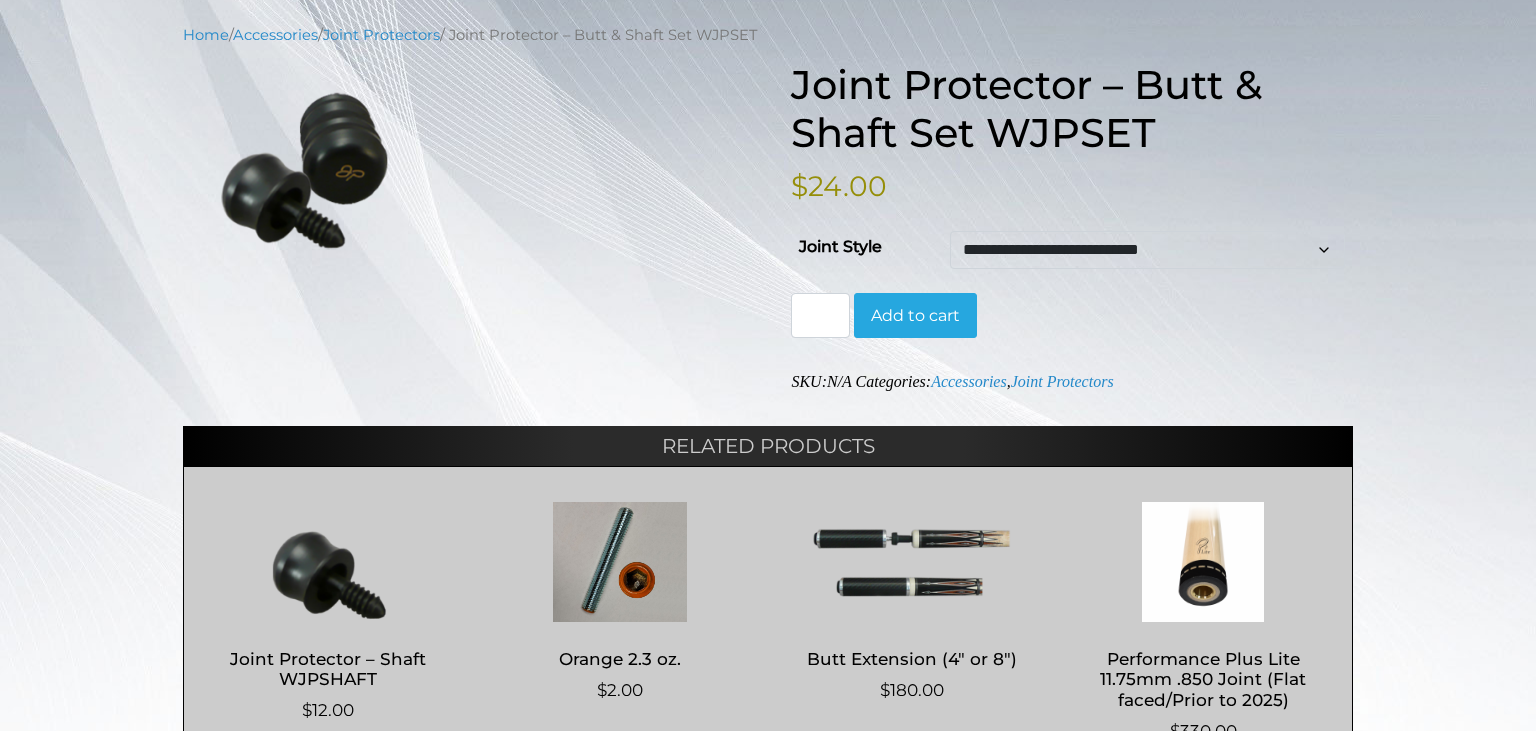 click on "Add to cart" at bounding box center [915, 316] 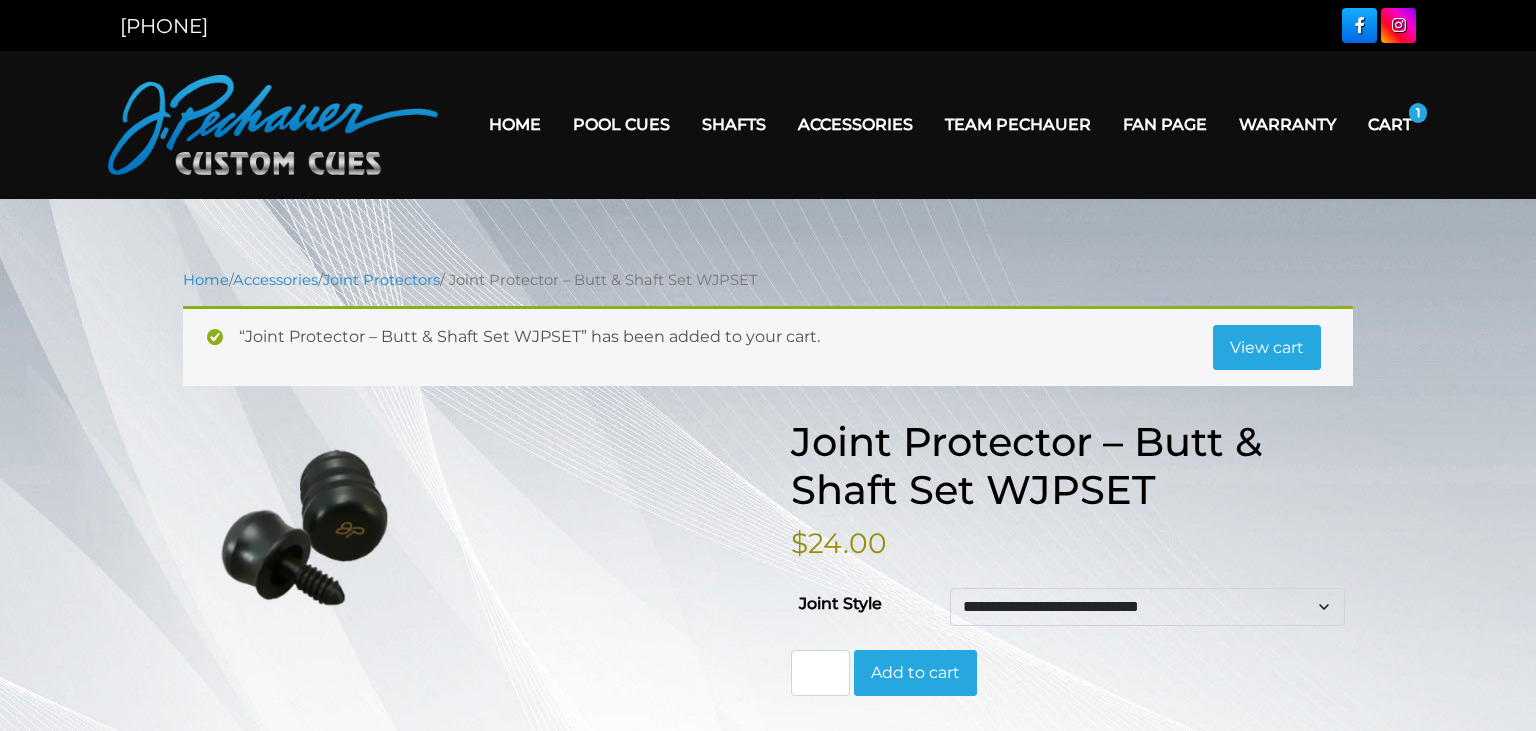 scroll, scrollTop: 0, scrollLeft: 0, axis: both 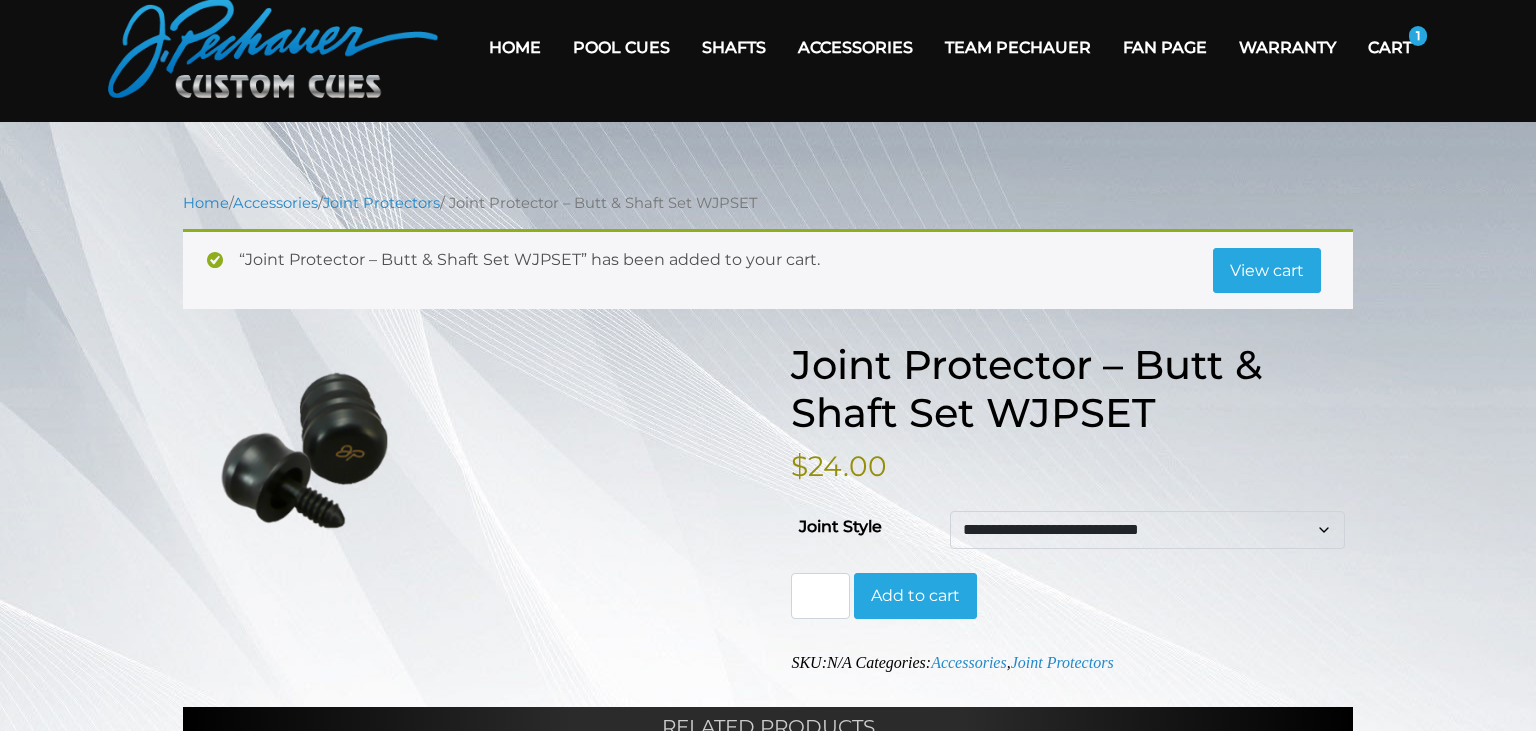 click on "Add to cart" at bounding box center [915, 596] 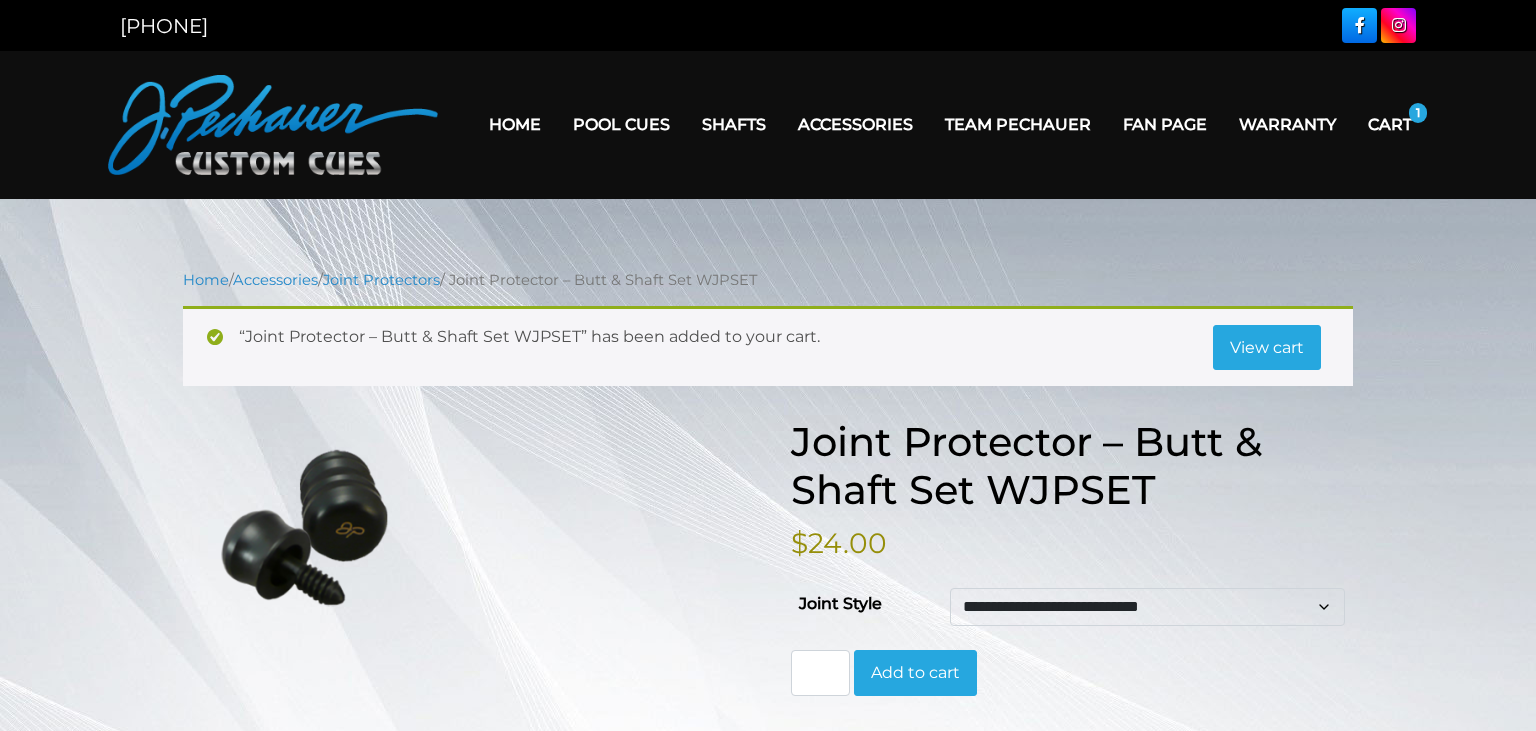 scroll, scrollTop: 0, scrollLeft: 0, axis: both 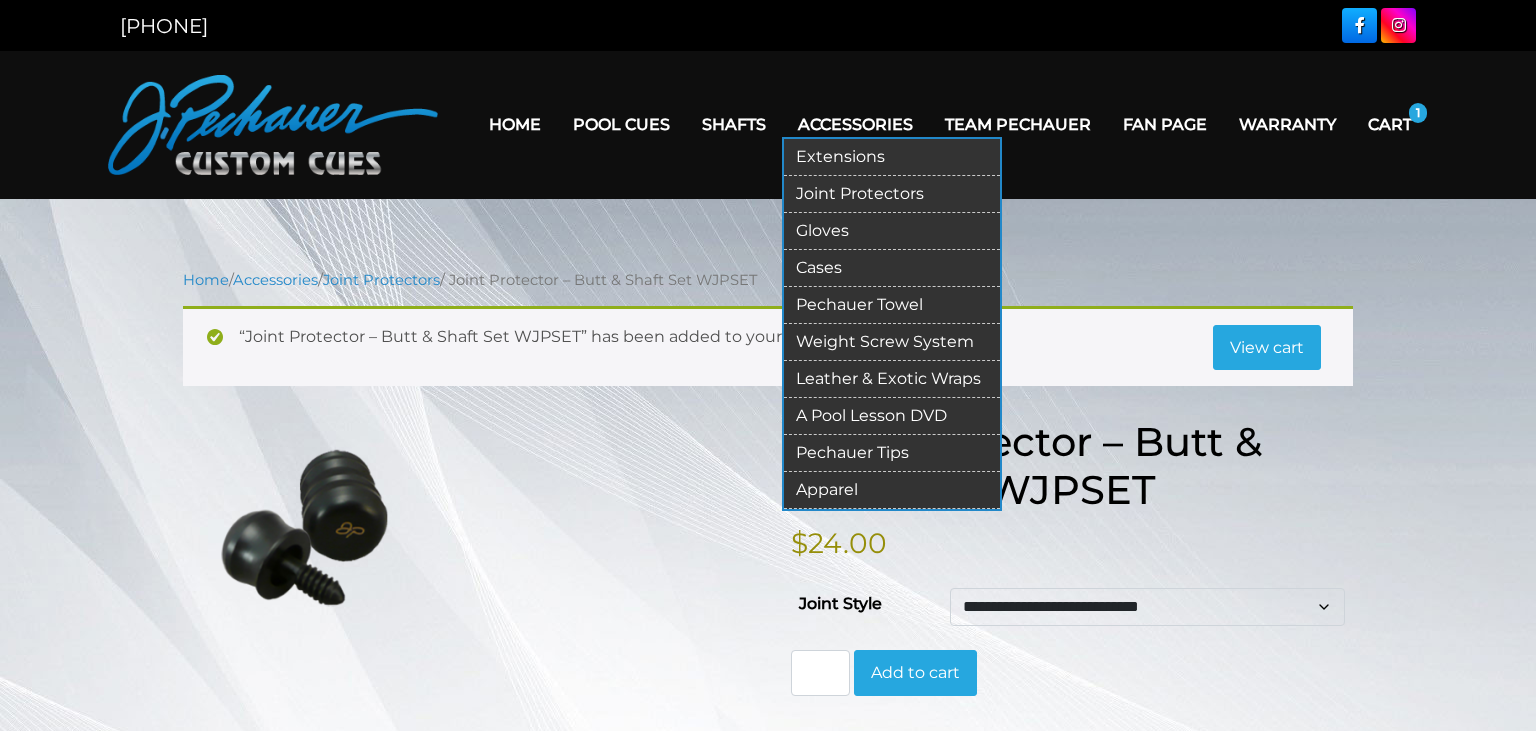 click on "Joint Protectors" at bounding box center (892, 194) 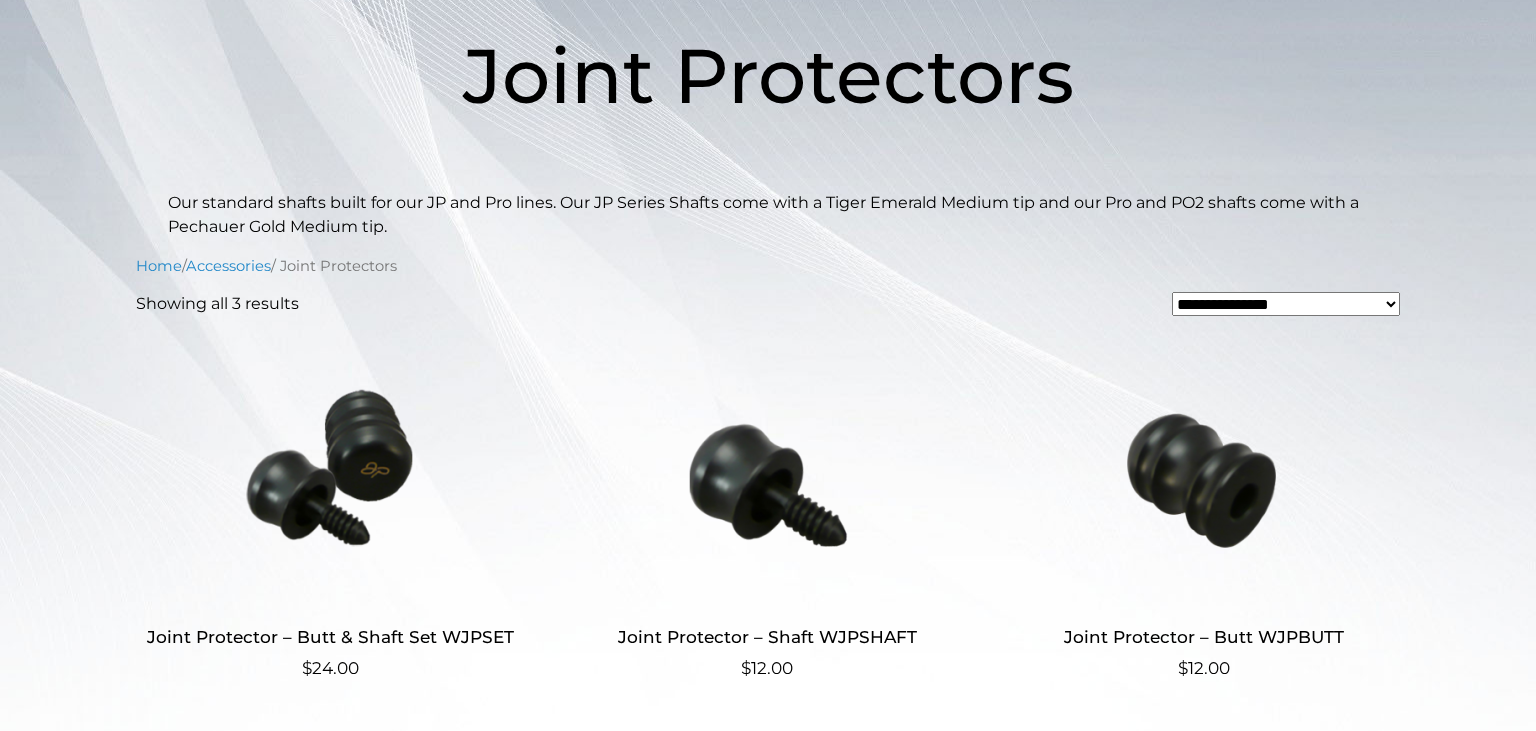 scroll, scrollTop: 345, scrollLeft: 0, axis: vertical 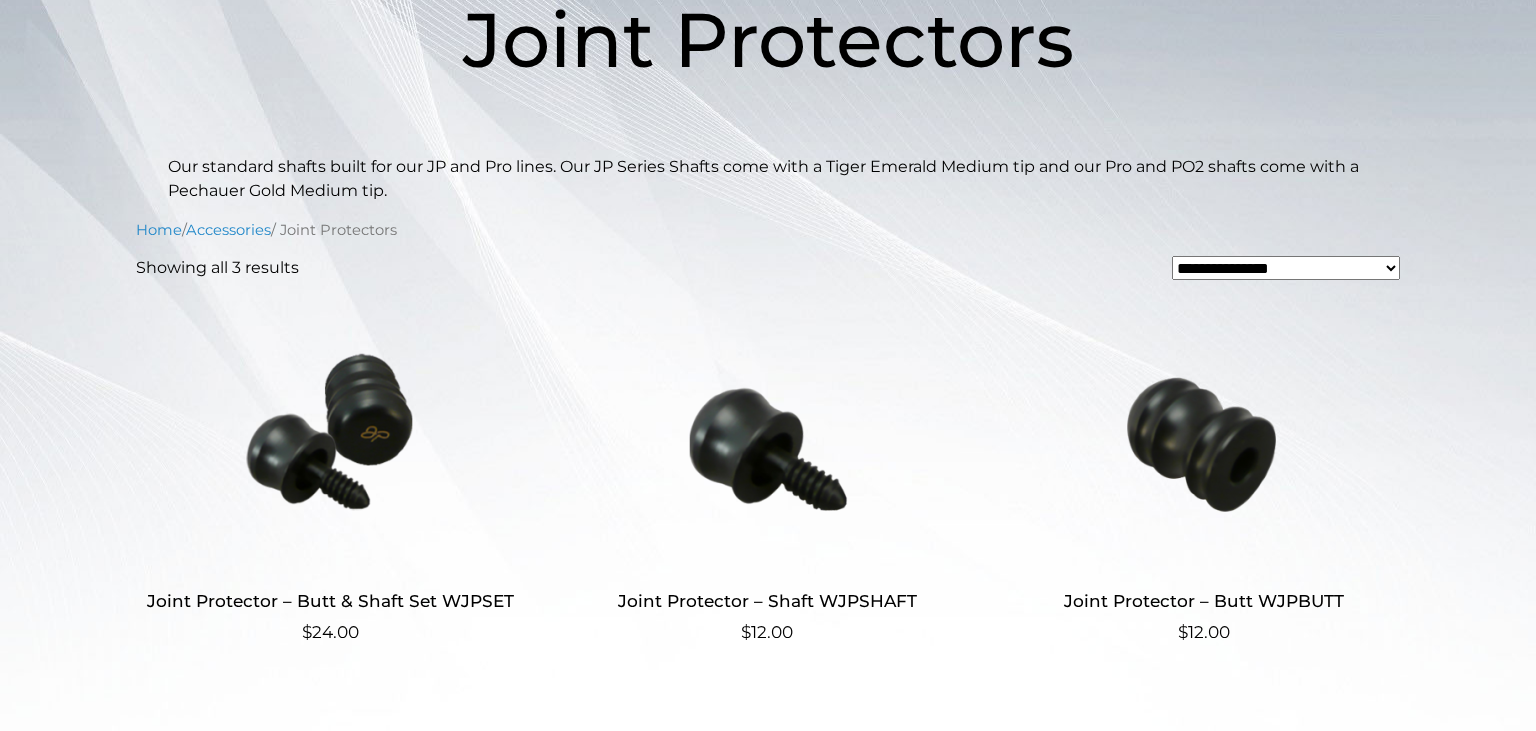 click at bounding box center [767, 431] 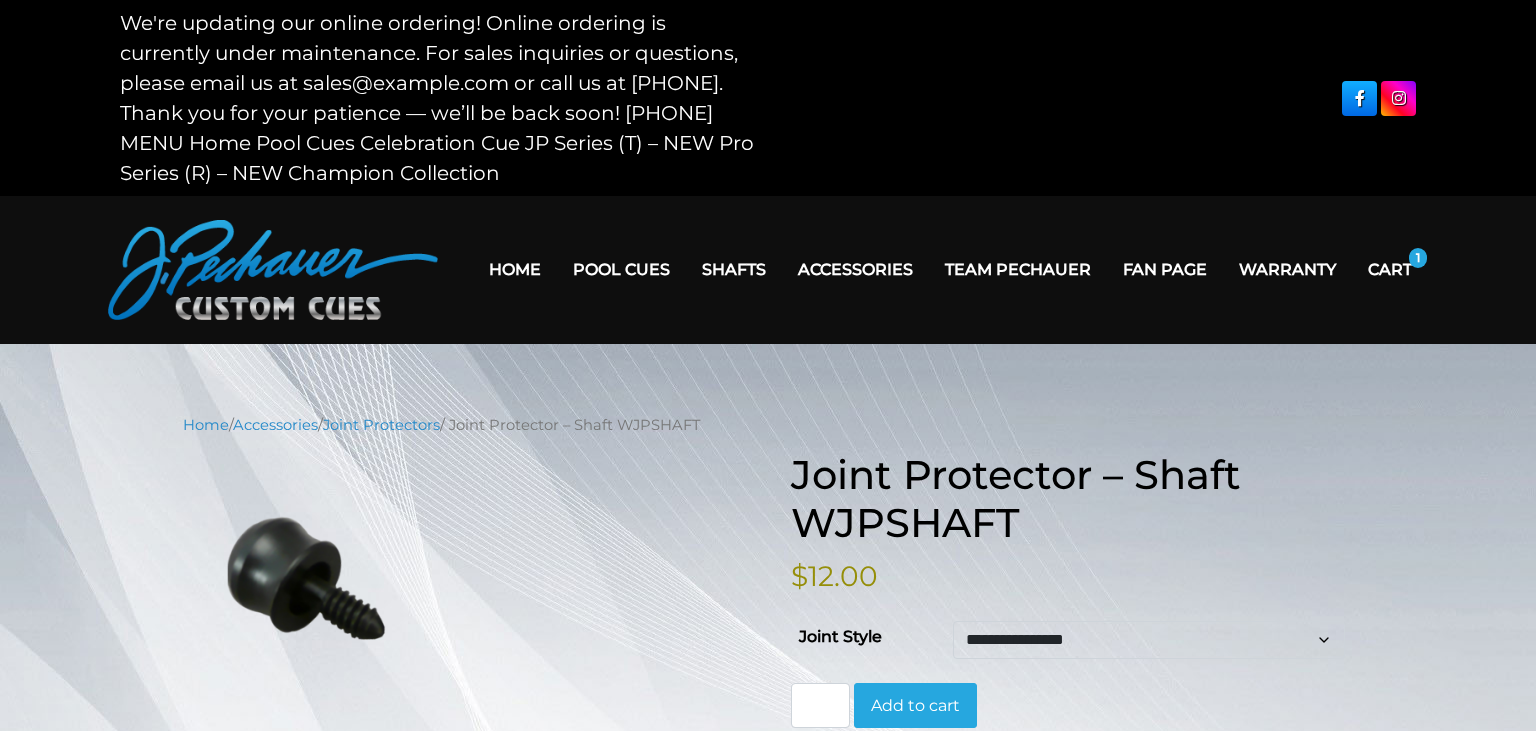 scroll, scrollTop: 0, scrollLeft: 0, axis: both 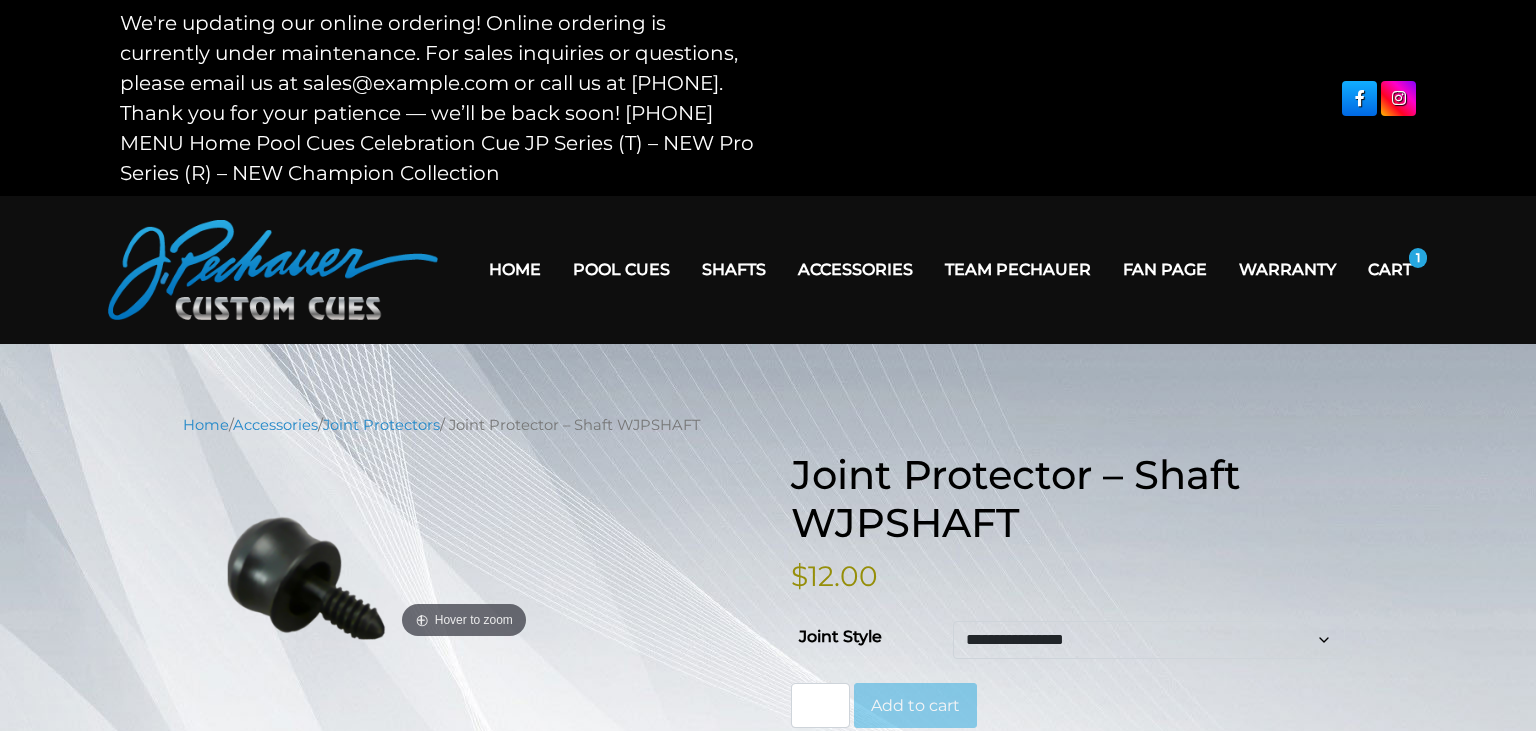 click on "Add to cart" at bounding box center (915, 706) 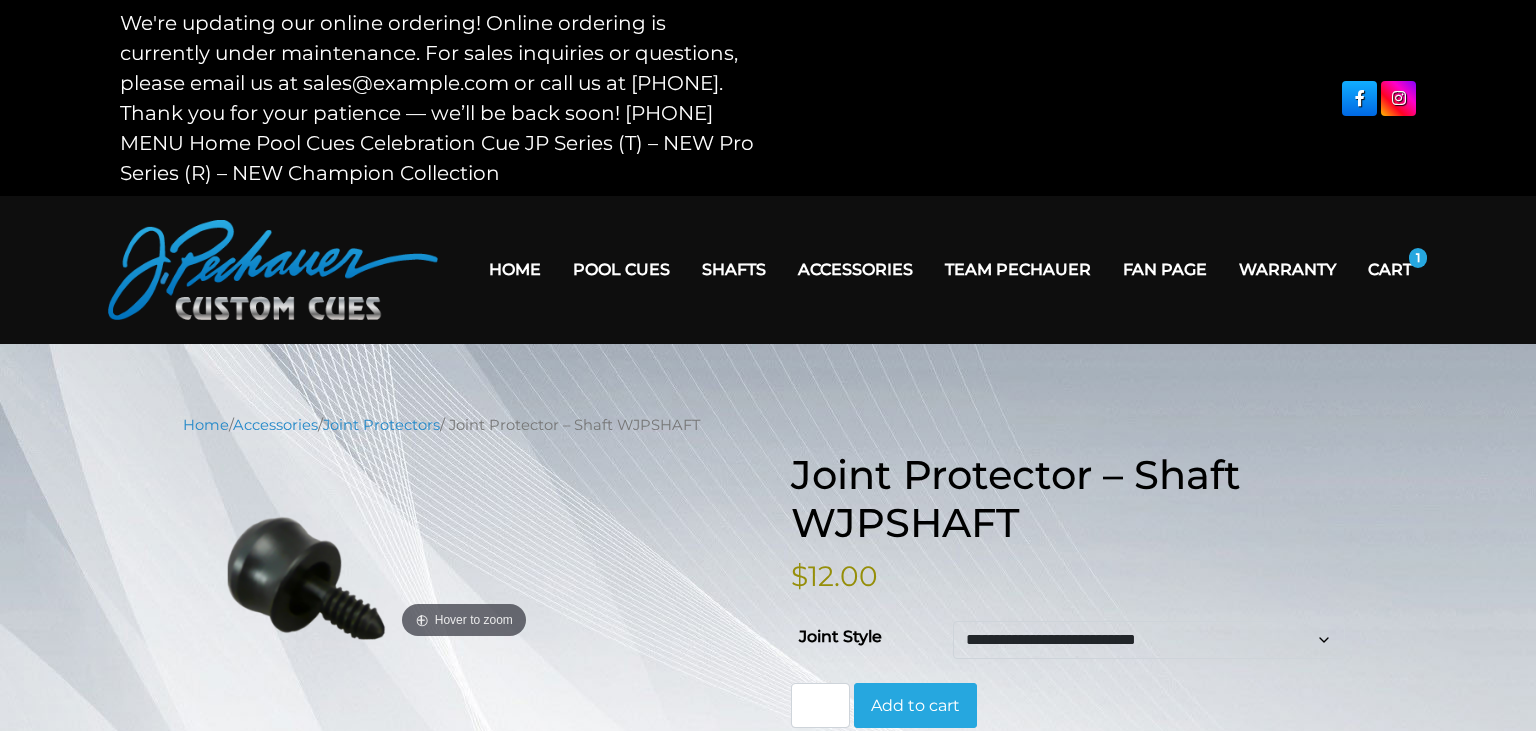 click on "Add to cart" at bounding box center (915, 706) 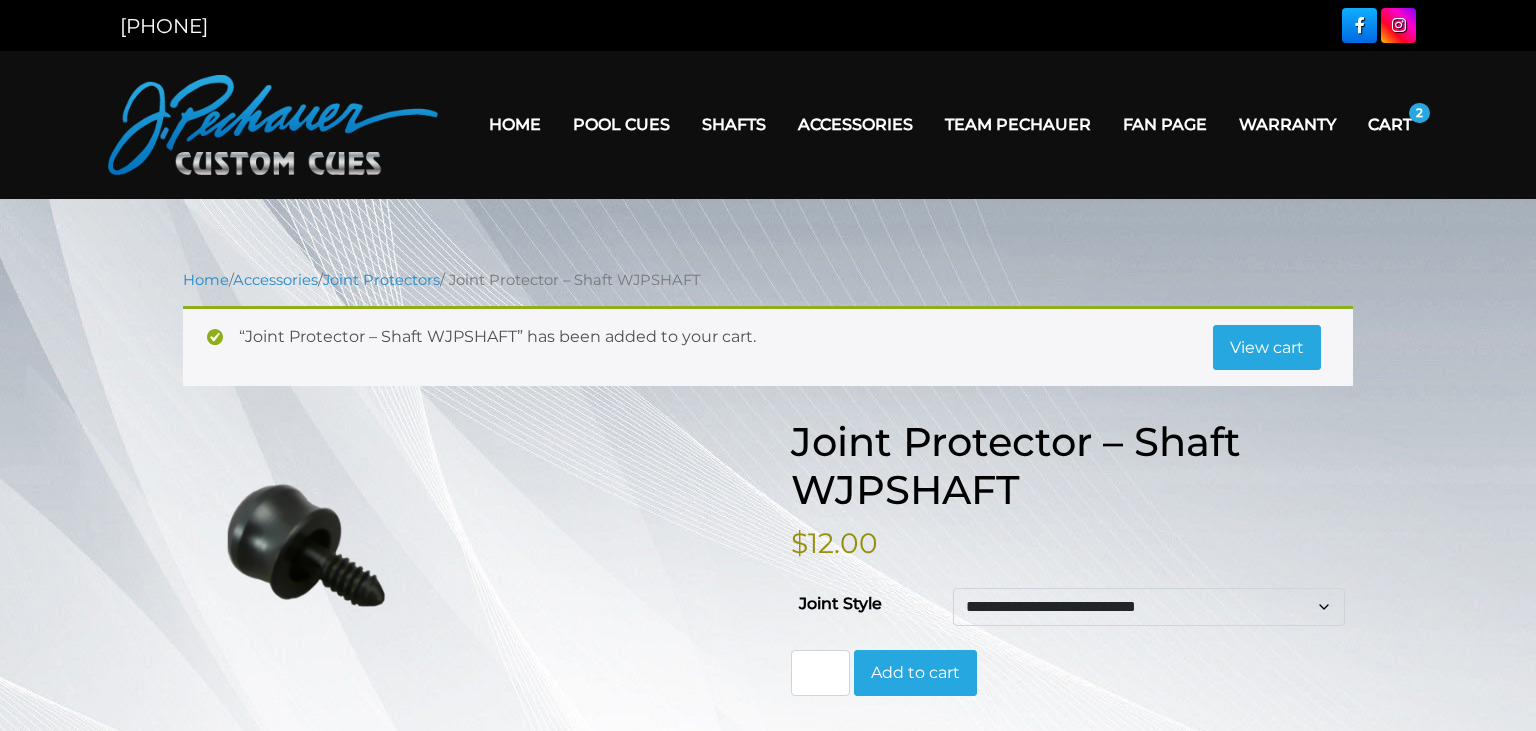 scroll, scrollTop: 0, scrollLeft: 0, axis: both 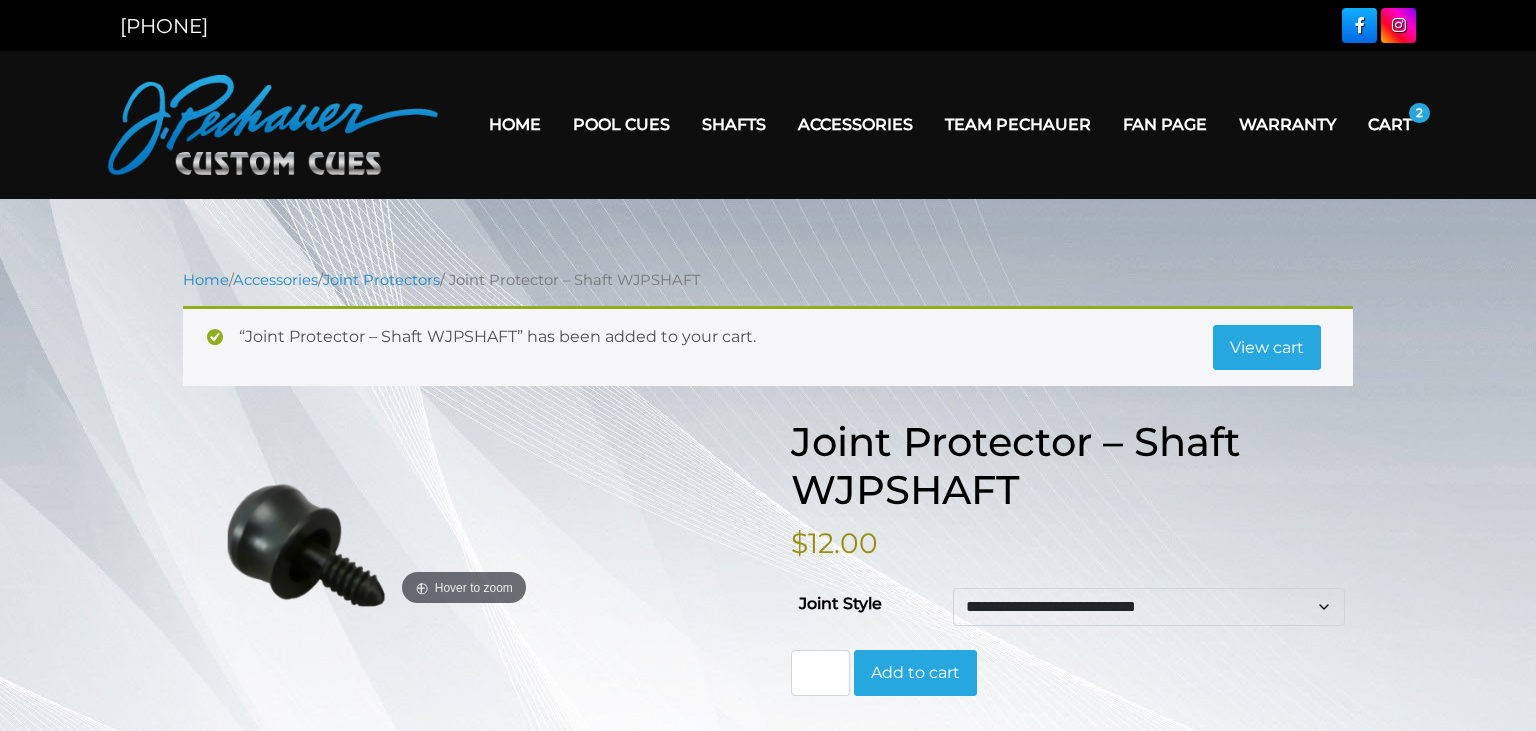 click on "View cart" at bounding box center (1267, 348) 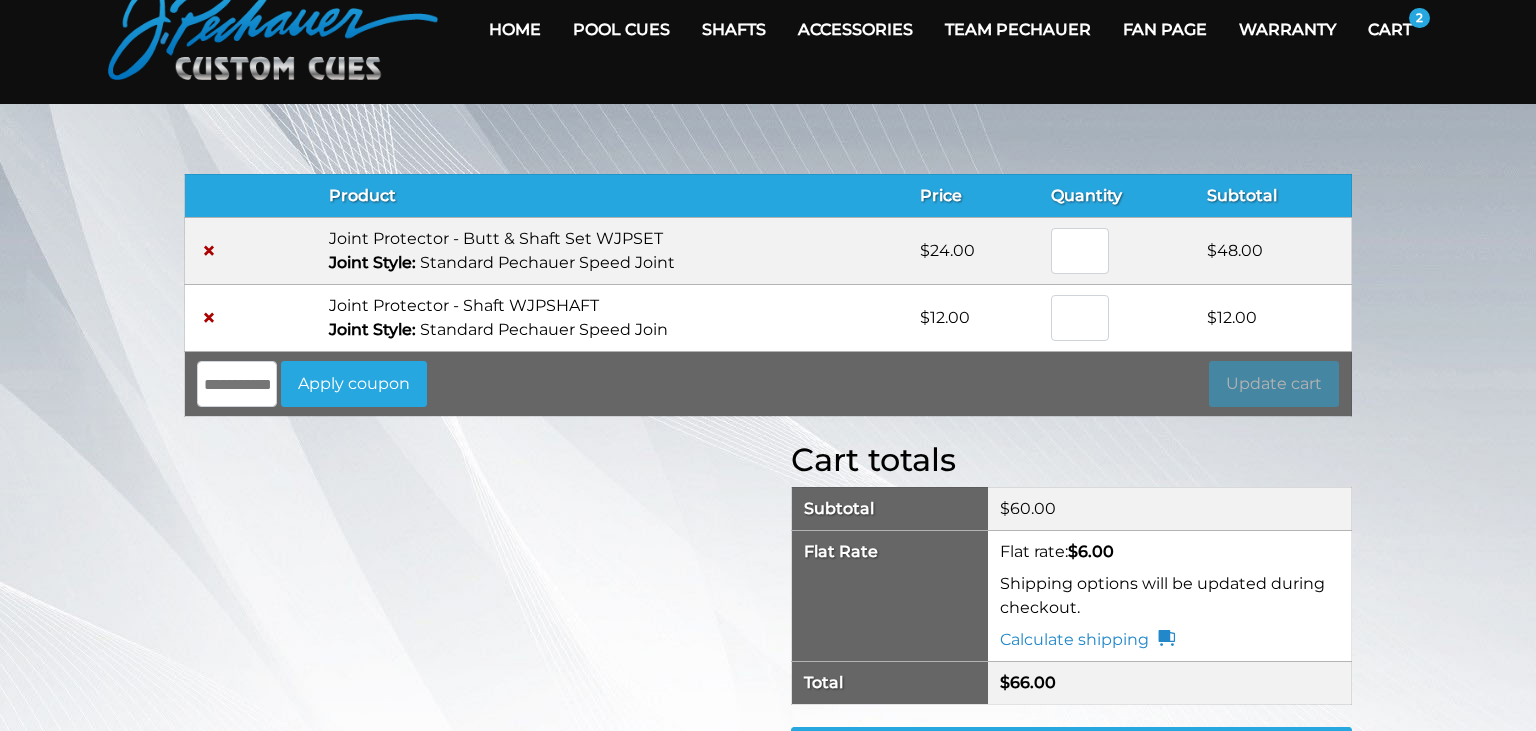 scroll, scrollTop: 96, scrollLeft: 0, axis: vertical 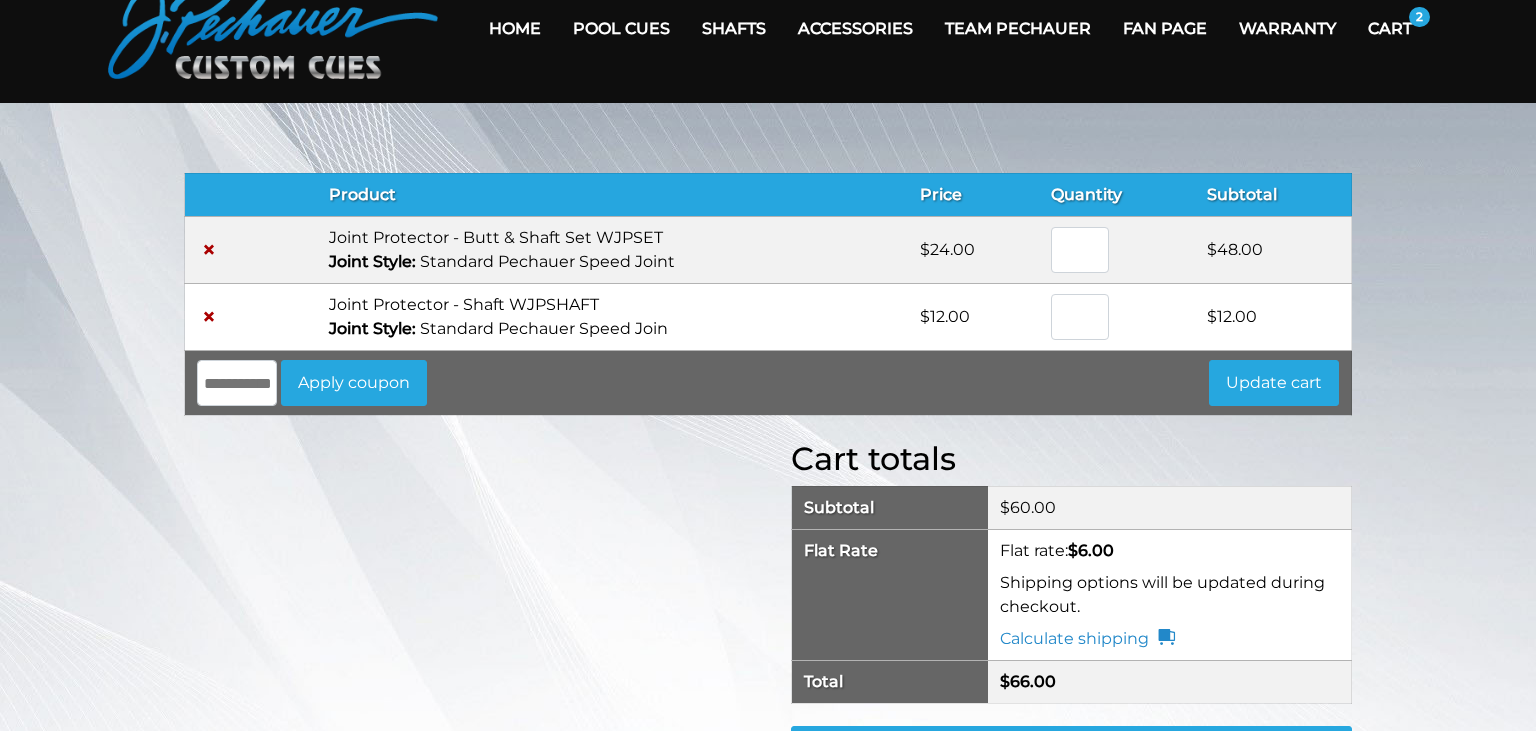 type on "*" 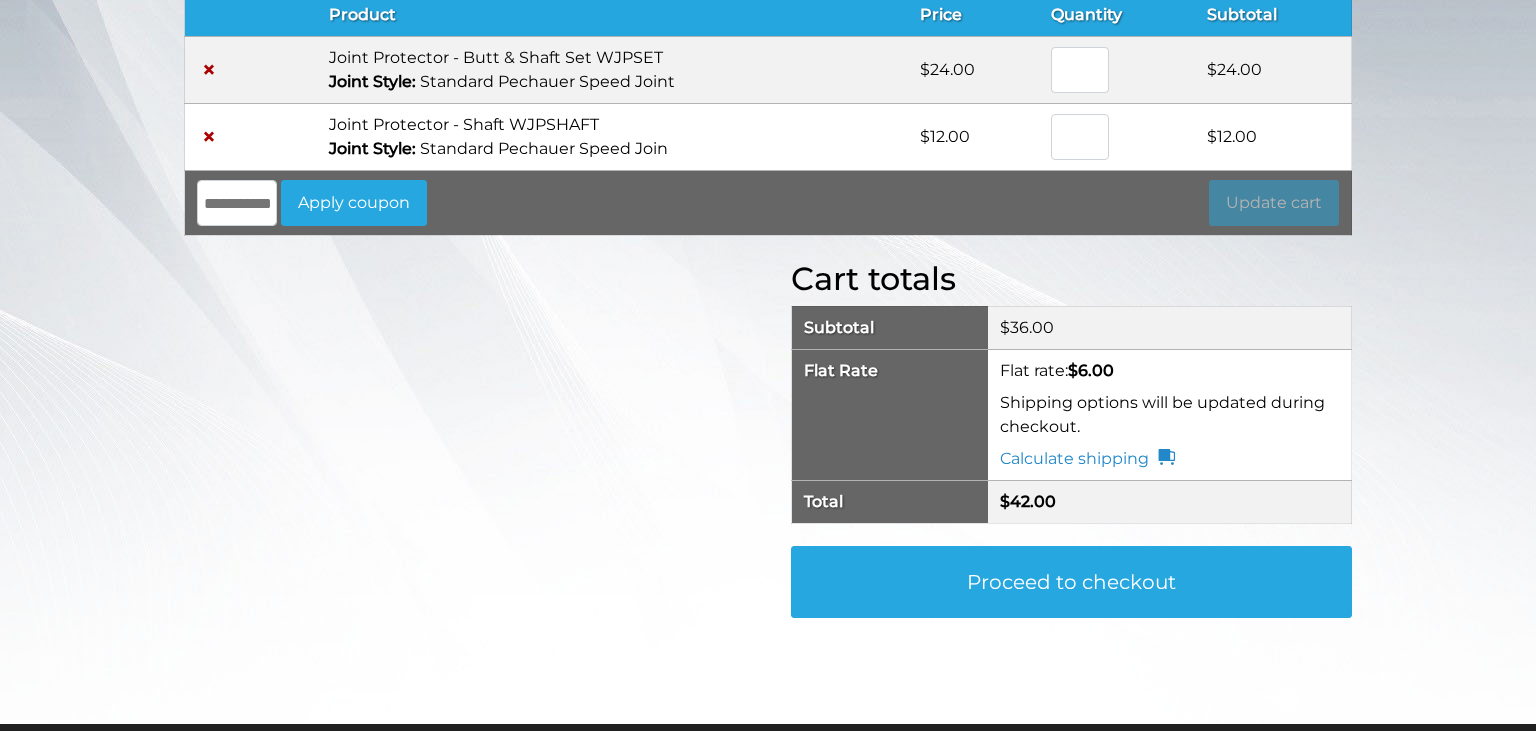 scroll, scrollTop: 377, scrollLeft: 0, axis: vertical 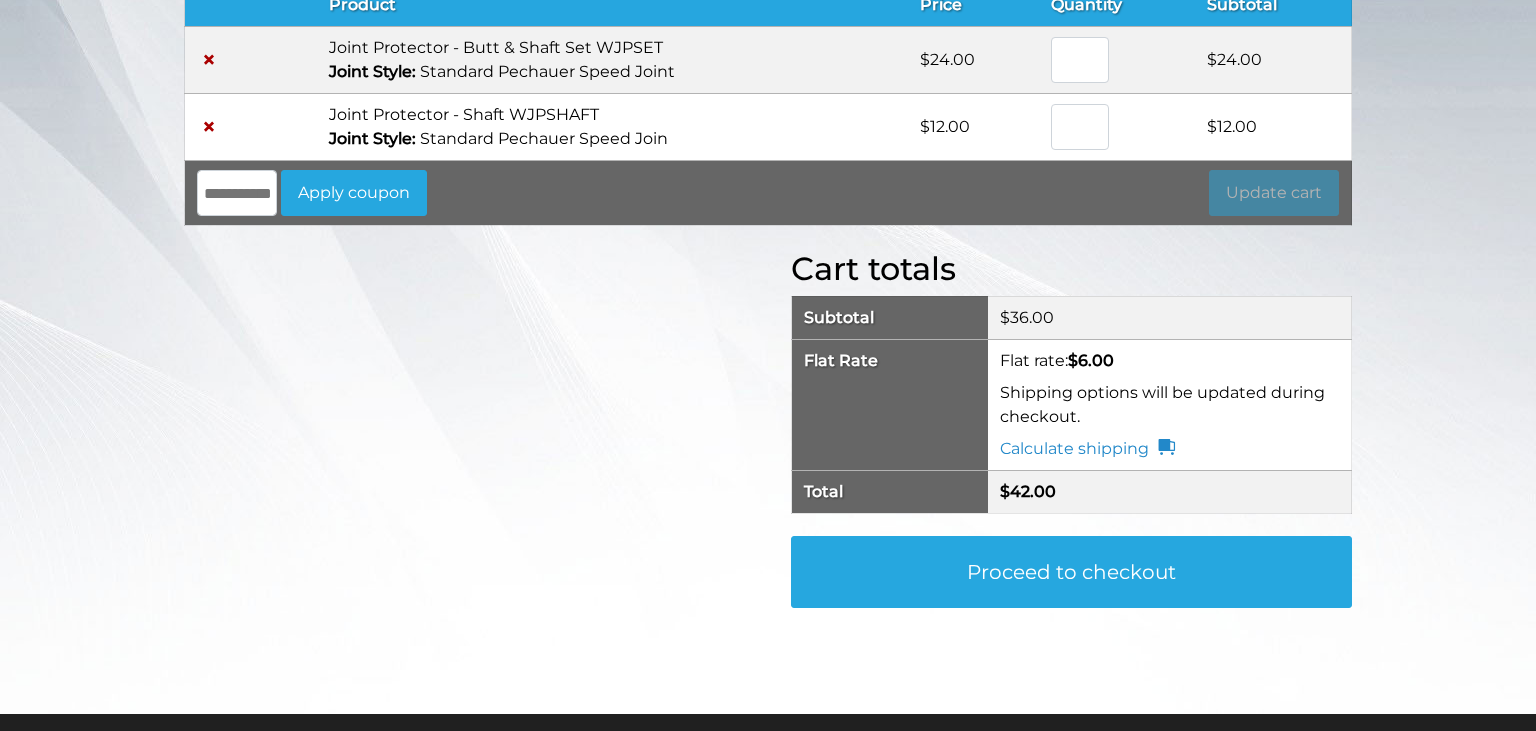 click on "Proceed to checkout" at bounding box center (1071, 572) 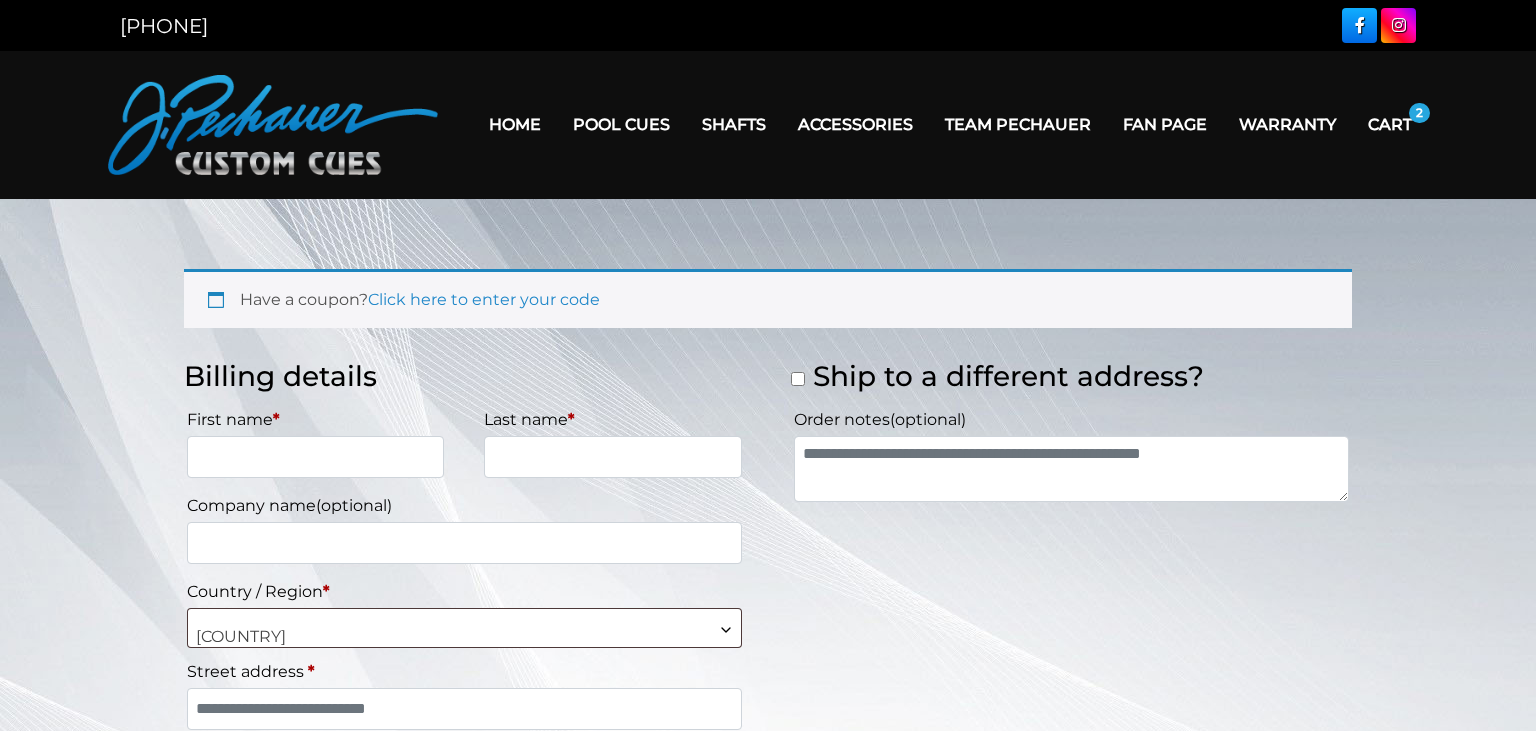 scroll, scrollTop: 0, scrollLeft: 0, axis: both 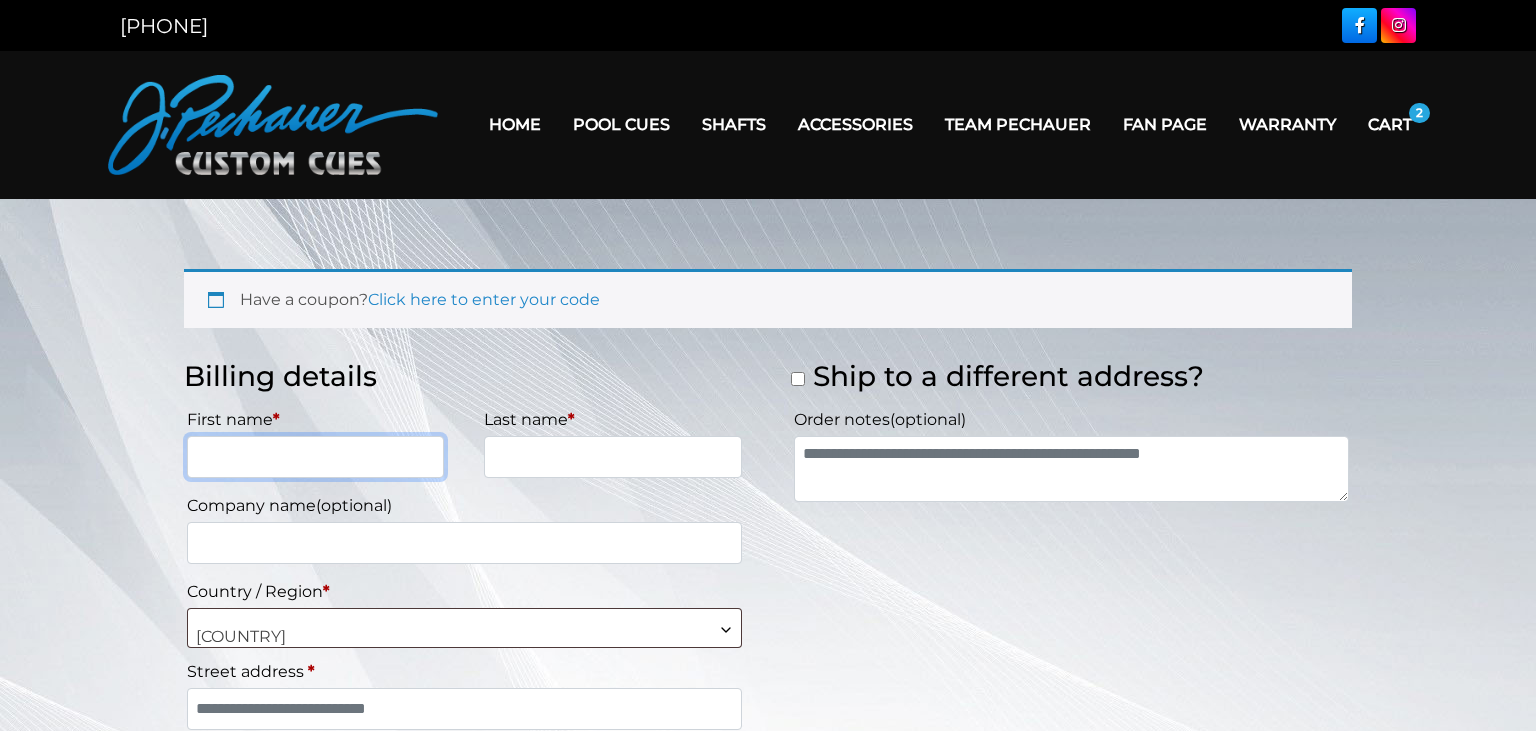 click on "First name  *" at bounding box center [315, 457] 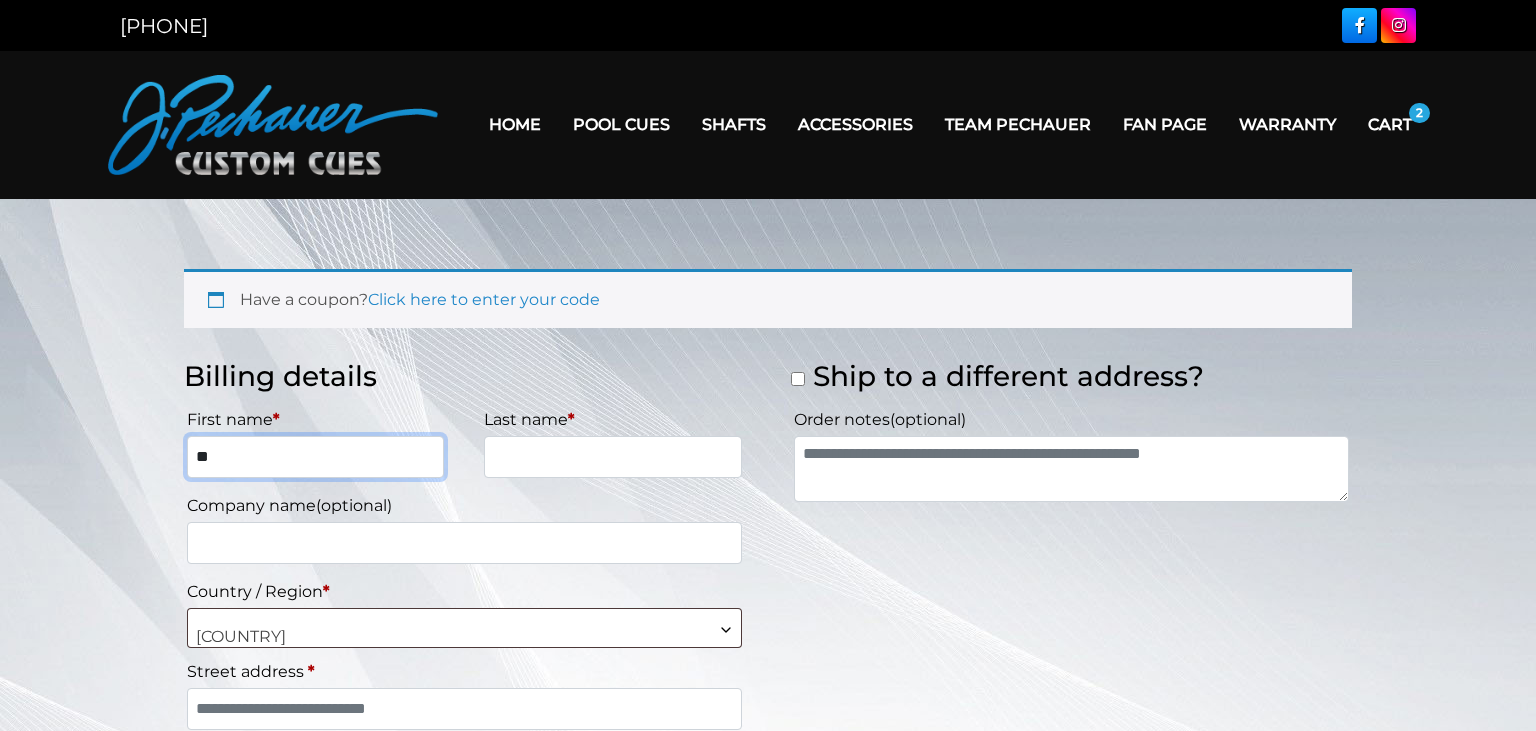 type on "*" 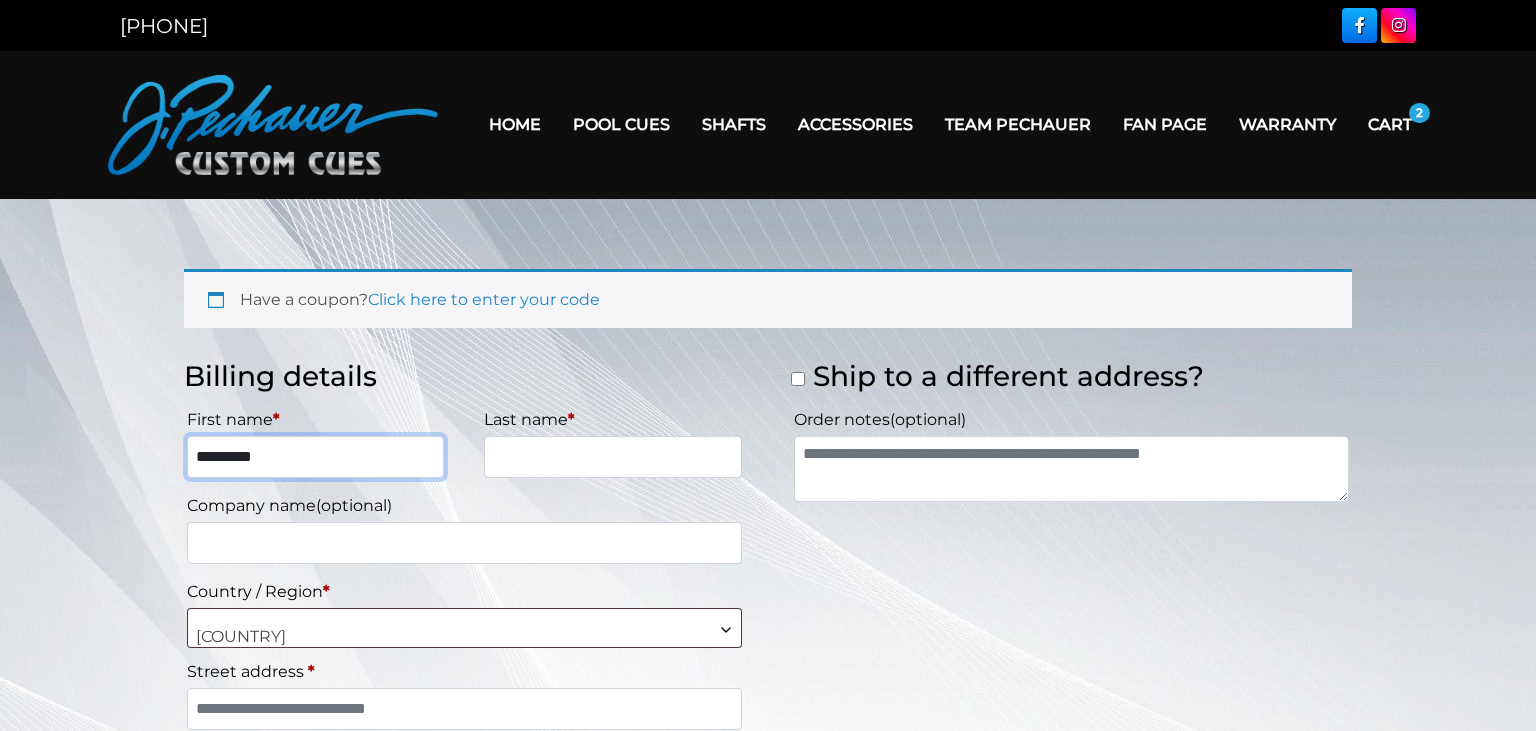 type on "*********" 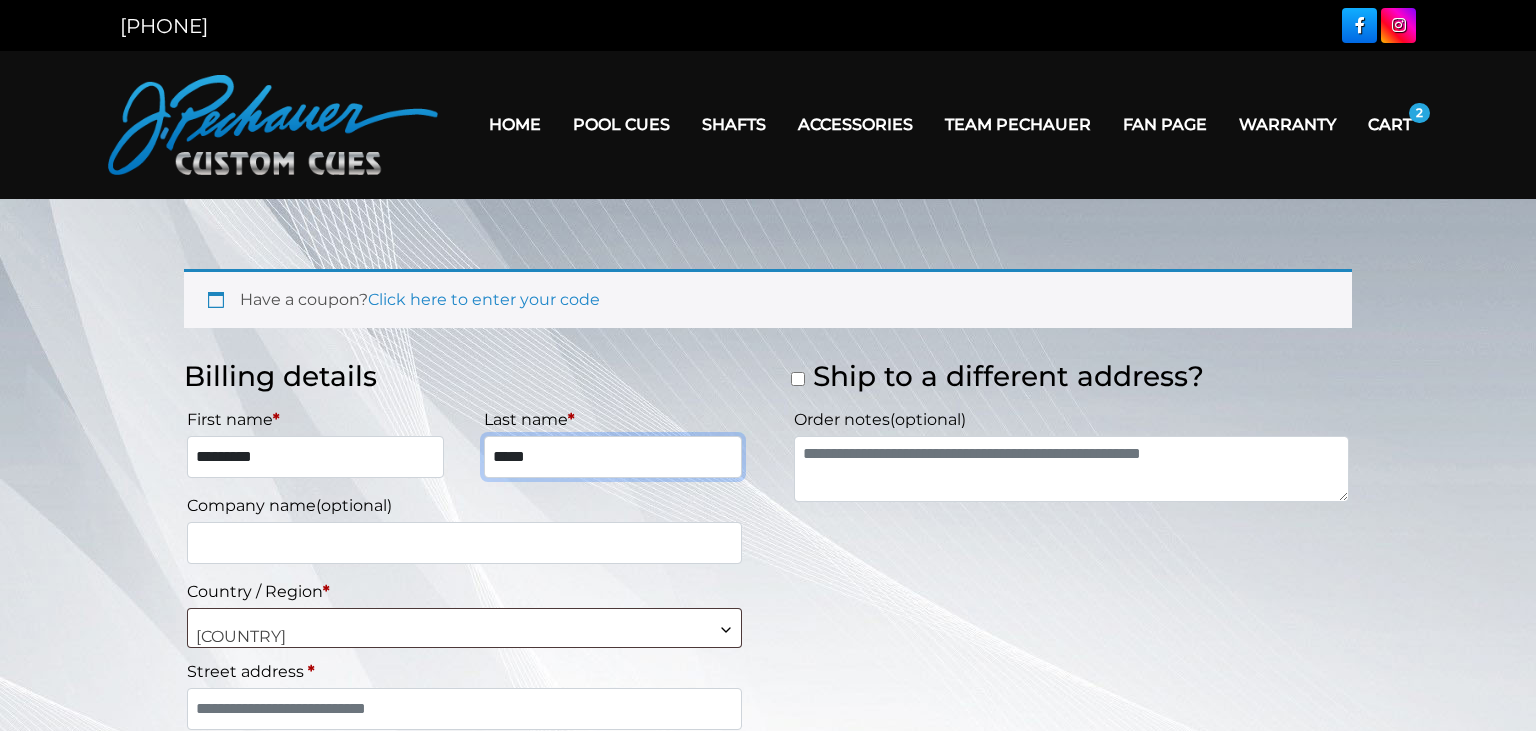 type on "*****" 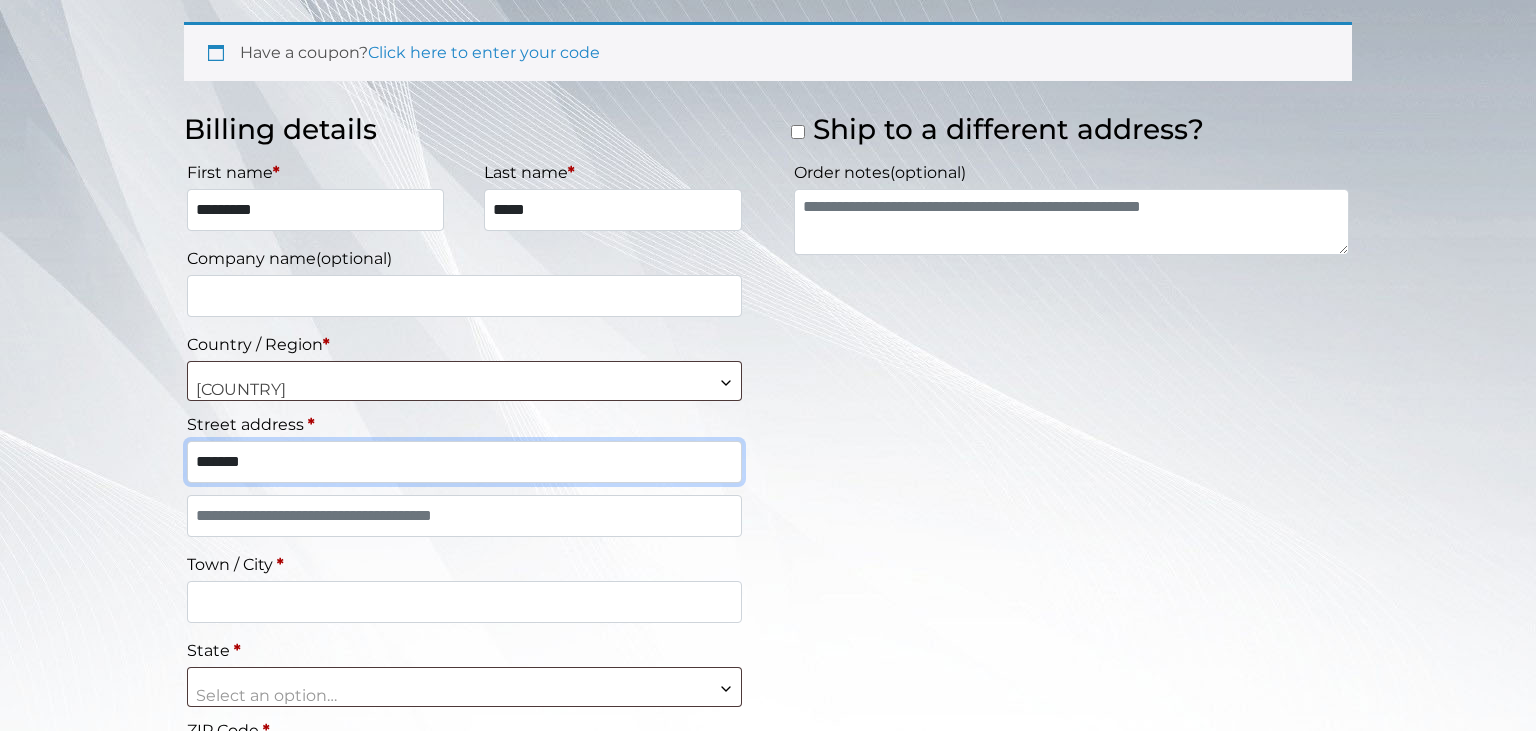 scroll, scrollTop: 248, scrollLeft: 0, axis: vertical 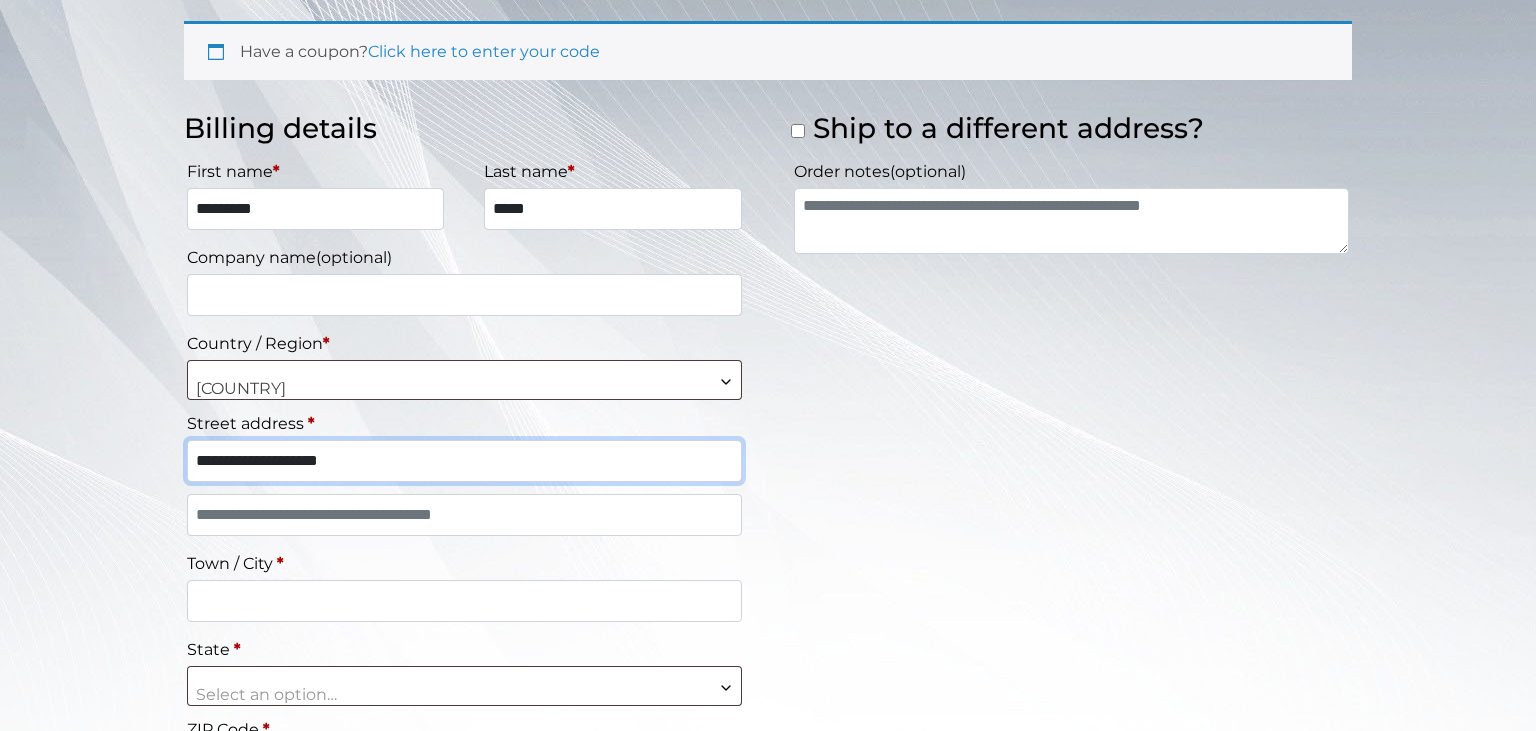 type on "**********" 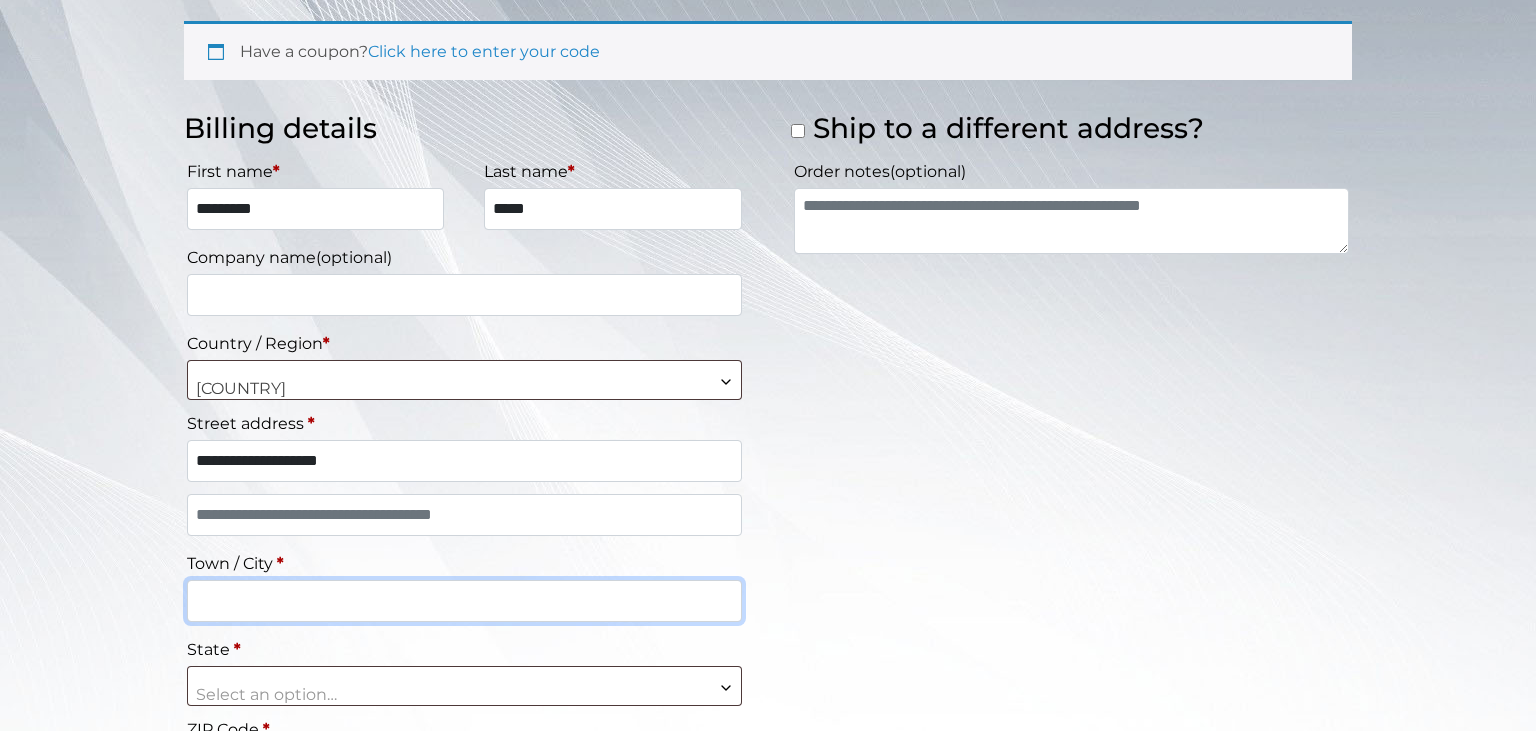 click on "Town / City   *" at bounding box center [464, 601] 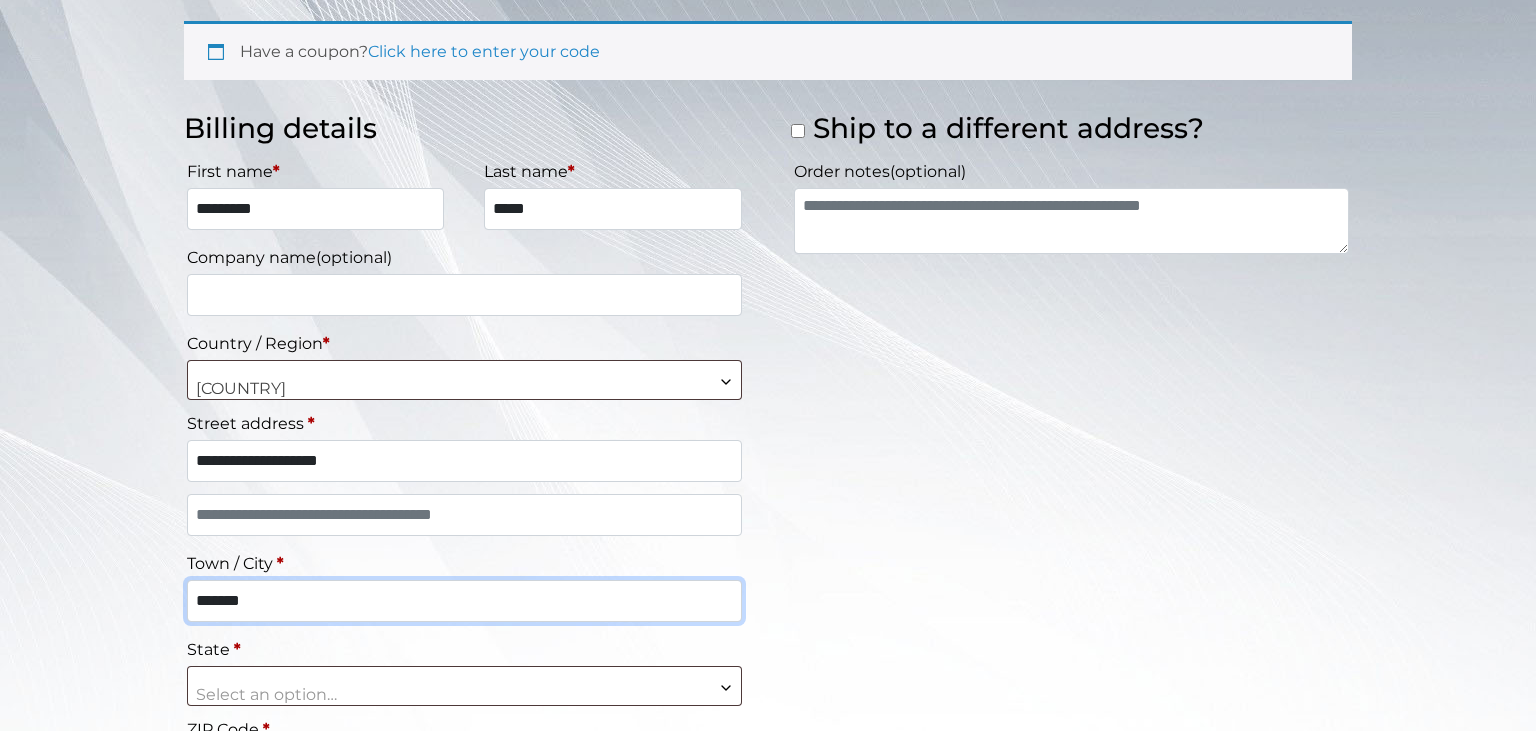 type on "*******" 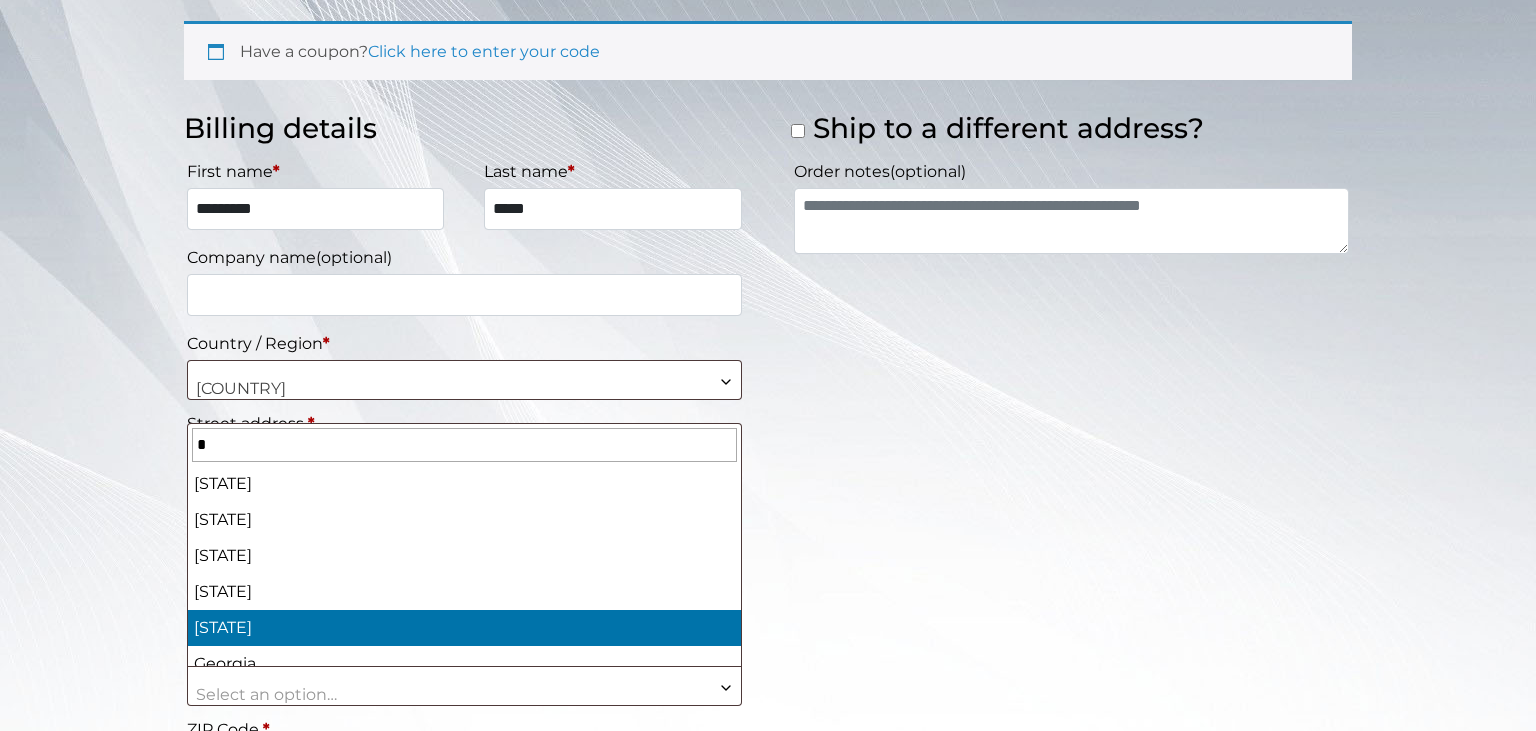type on "*" 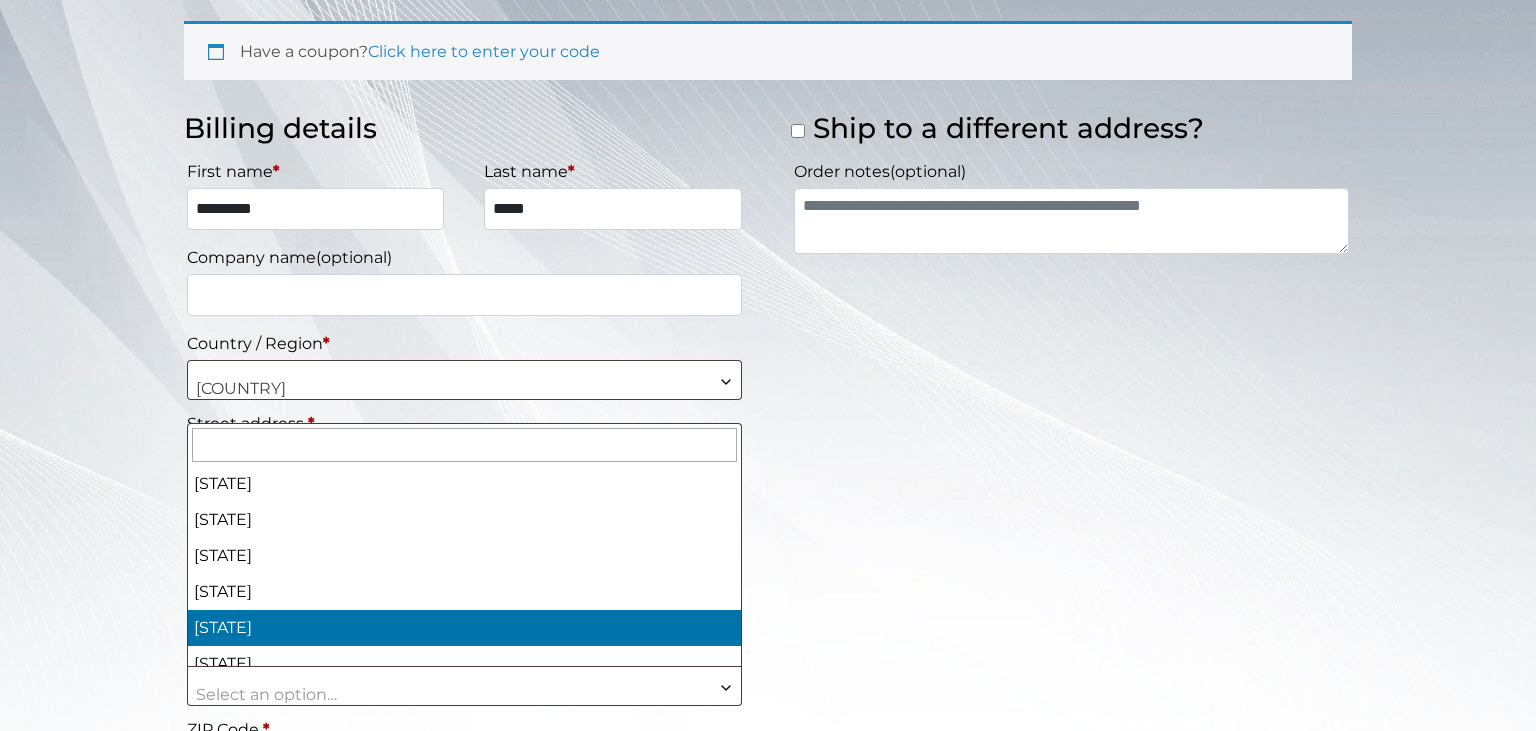 type 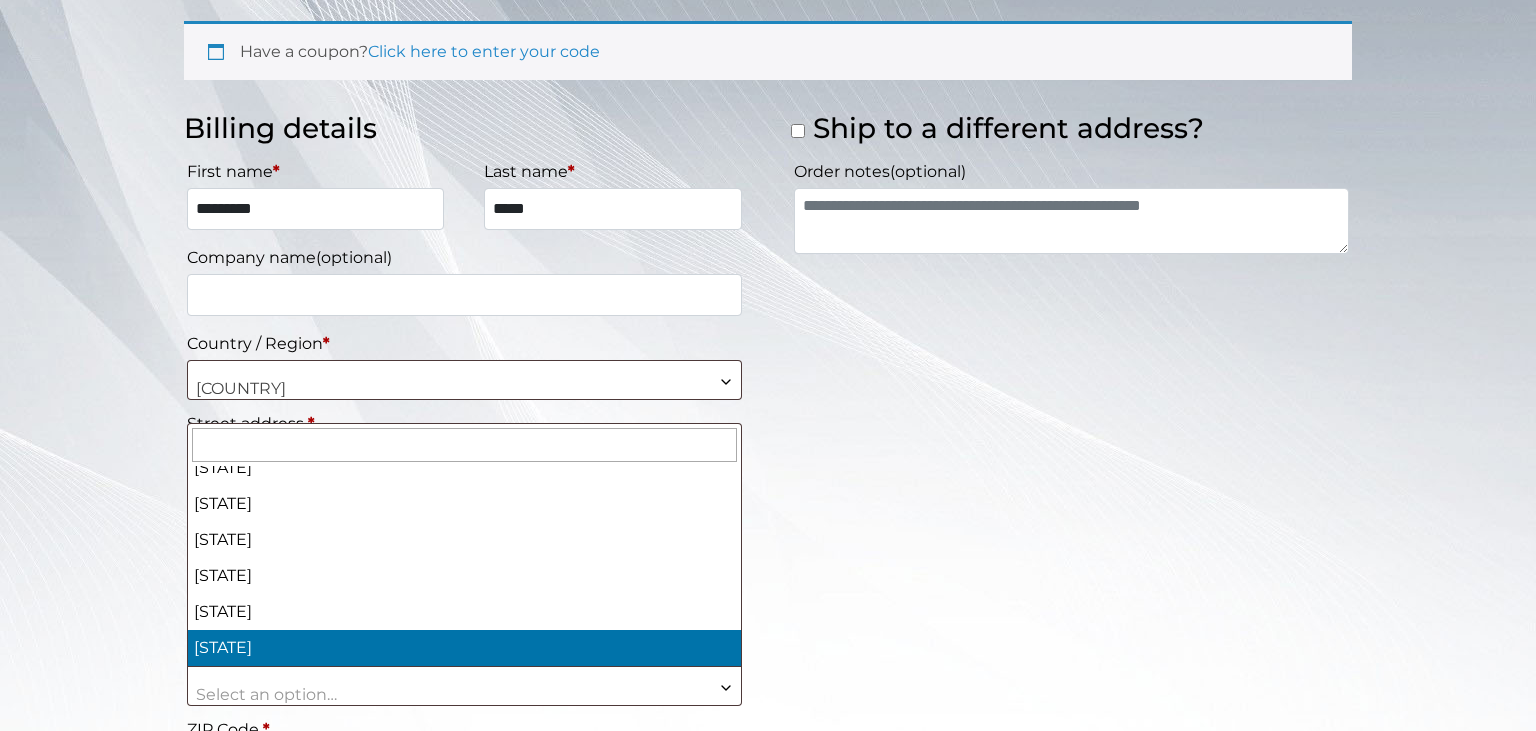 type 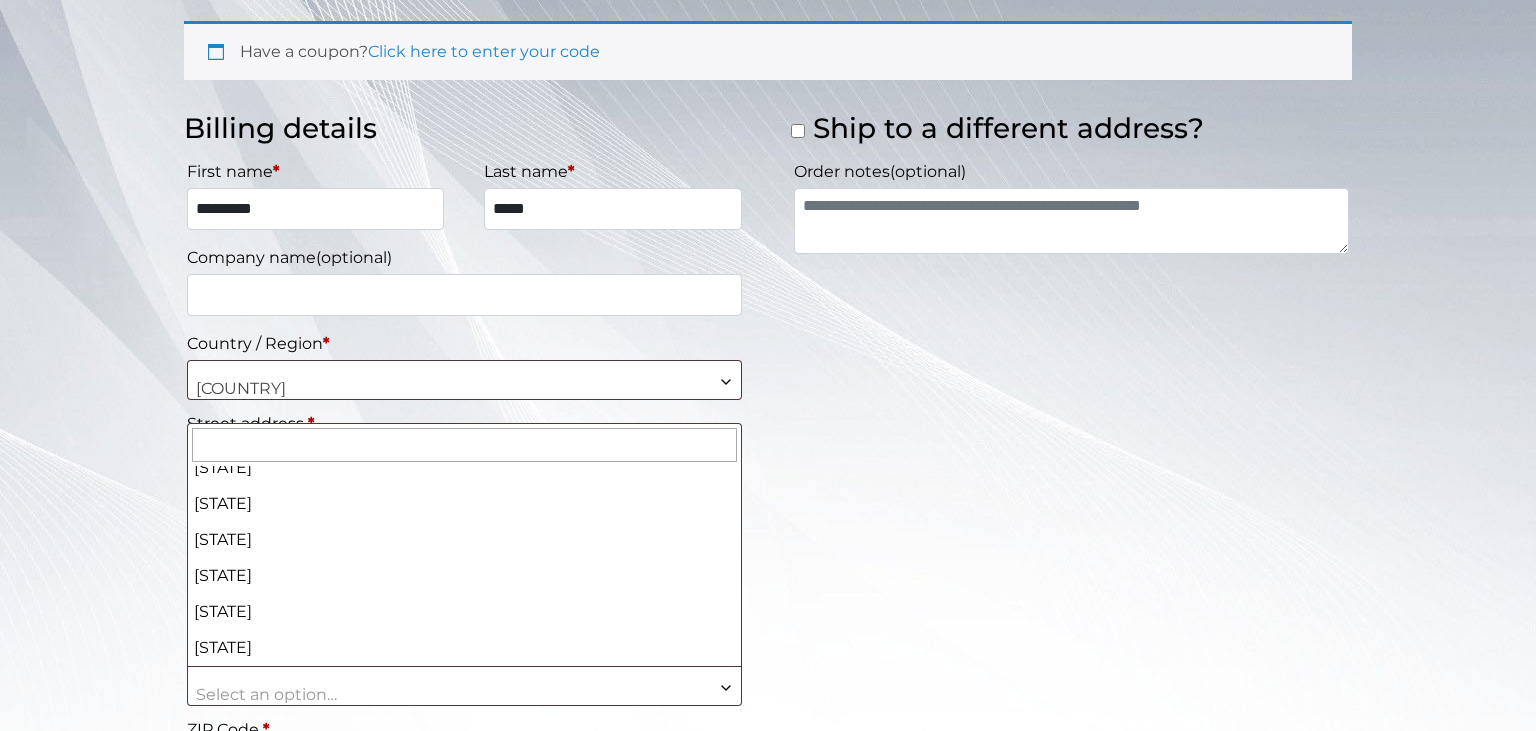 type 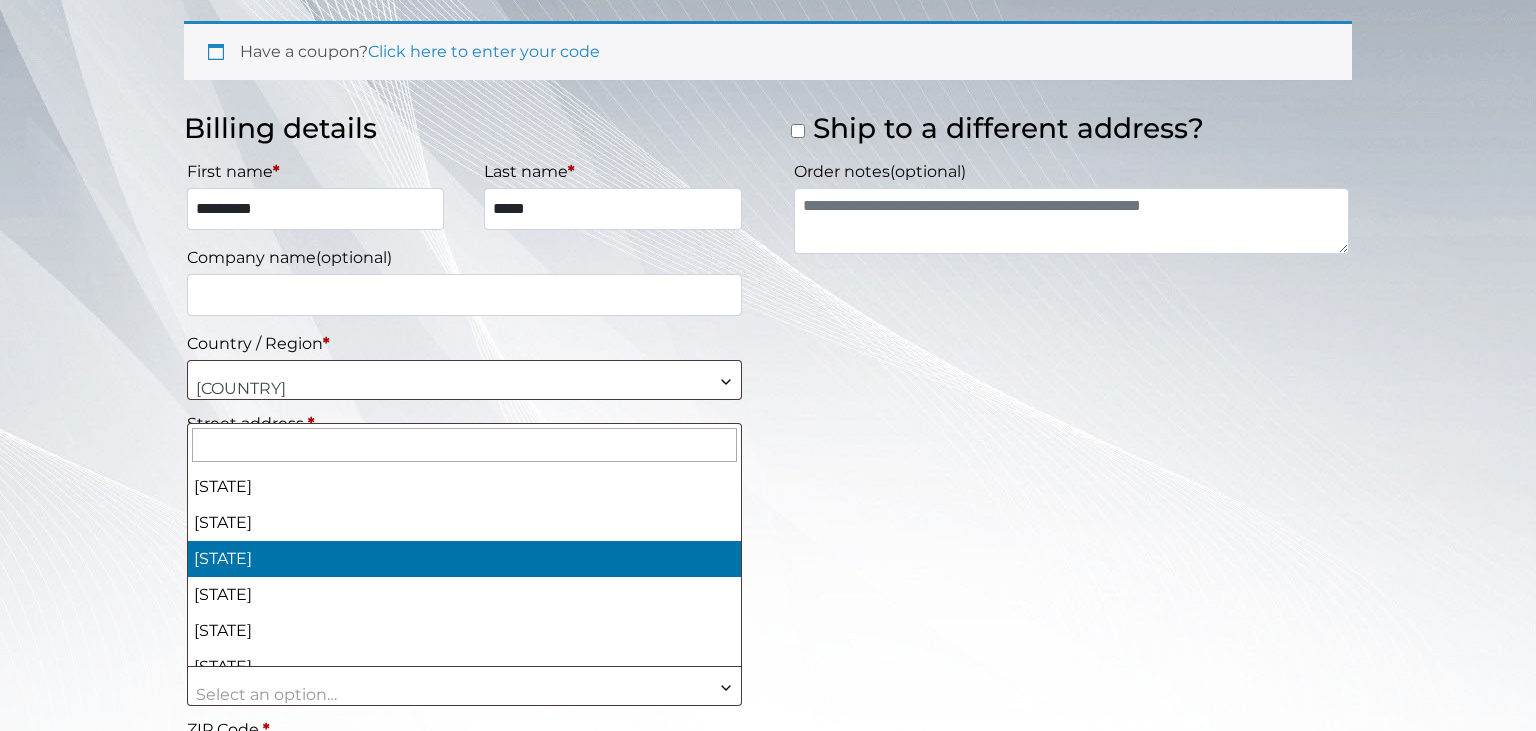 type 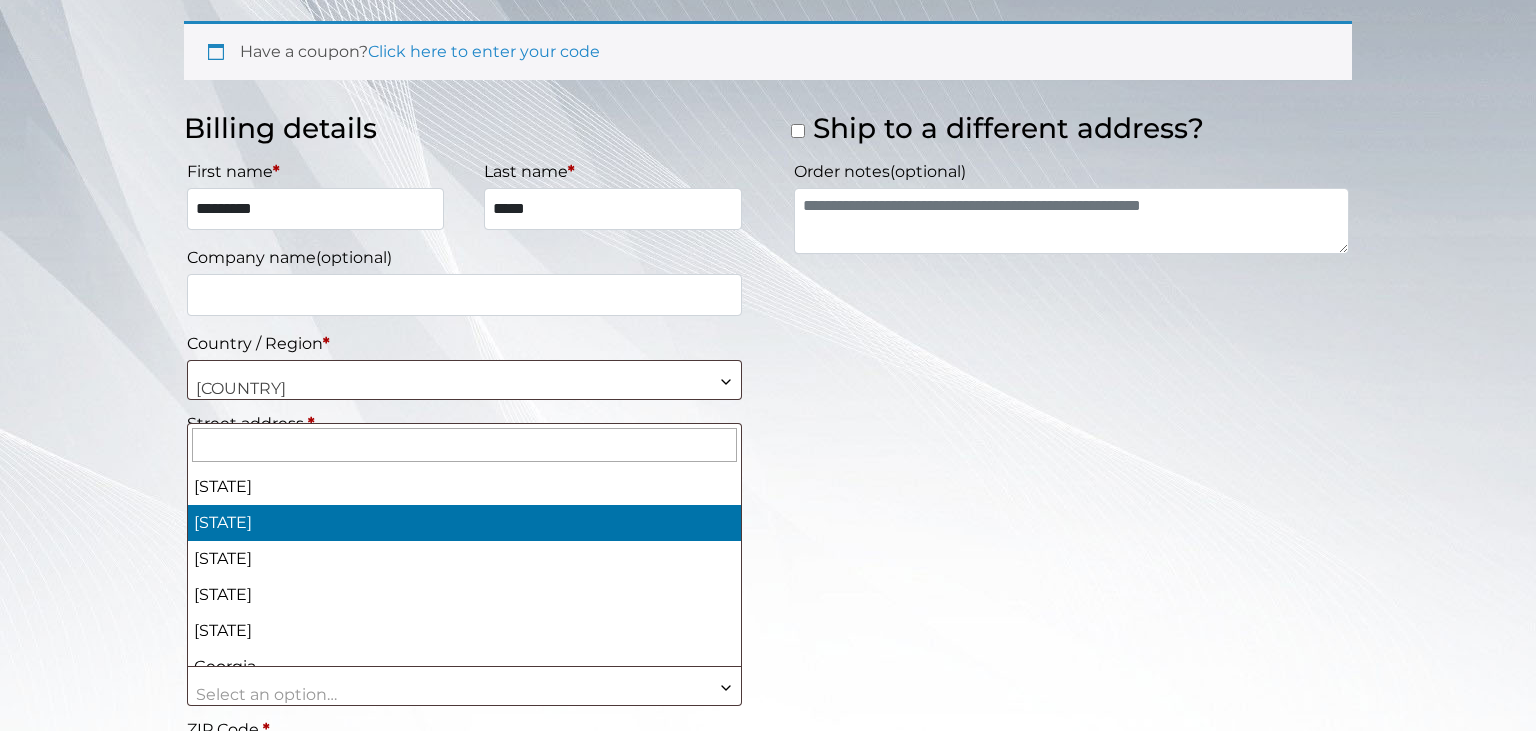 type 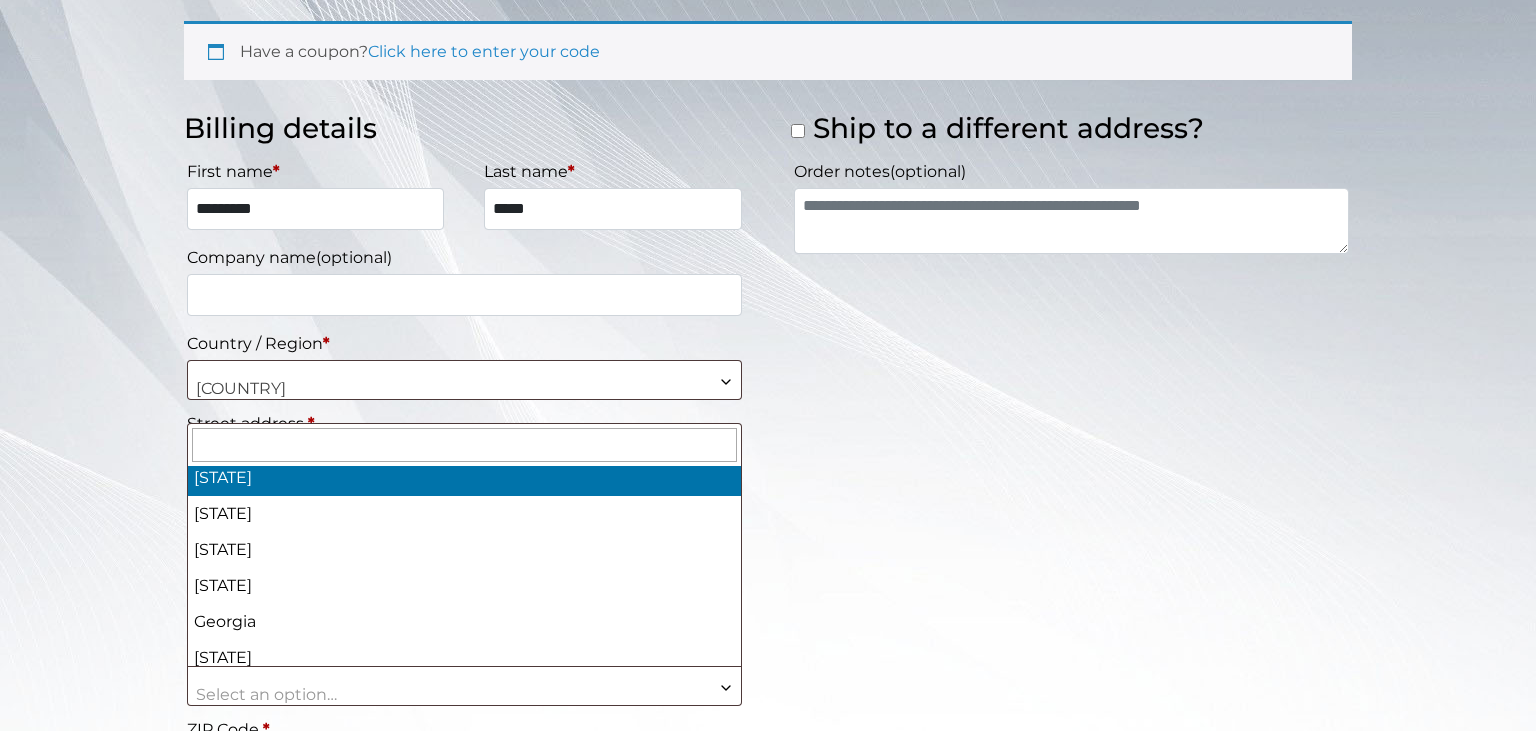 type 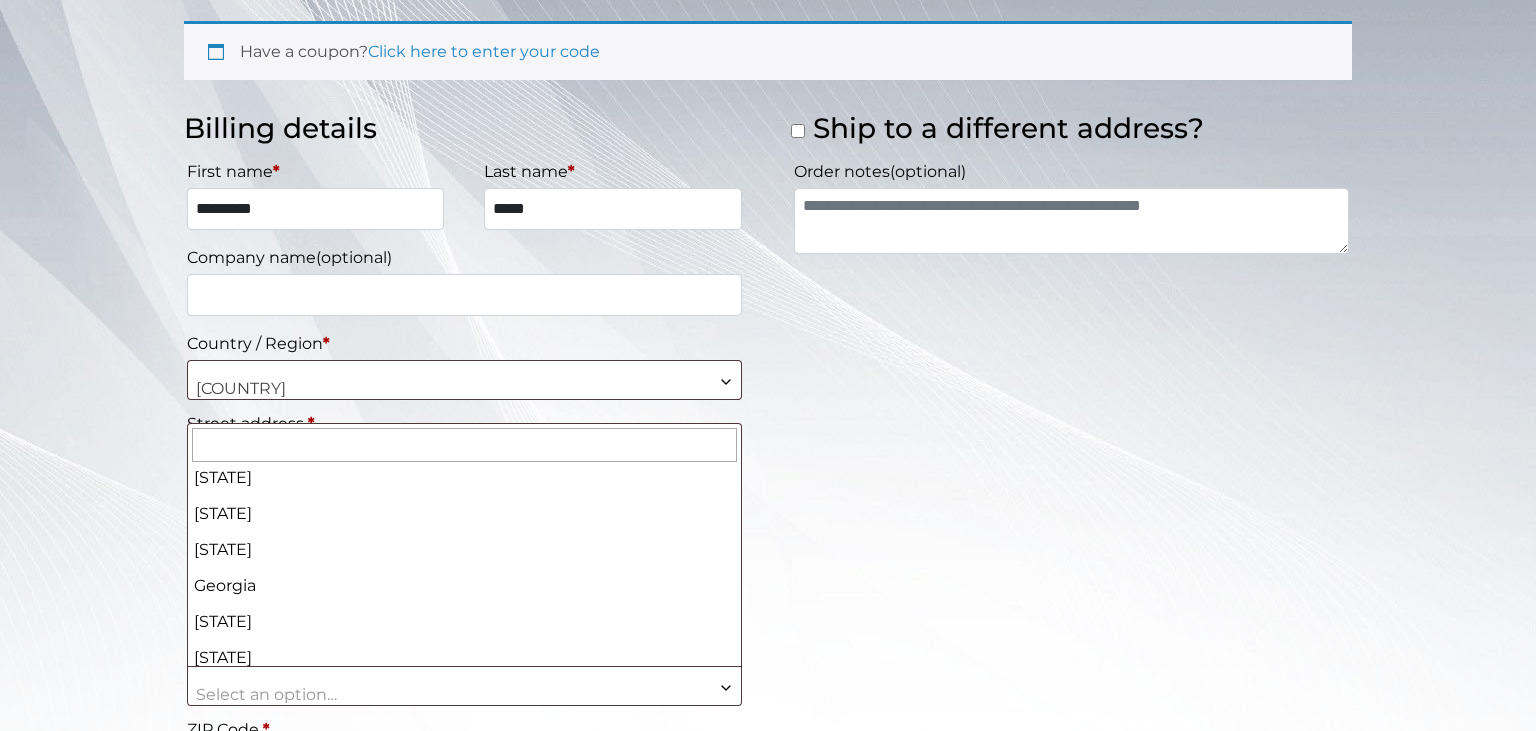 type 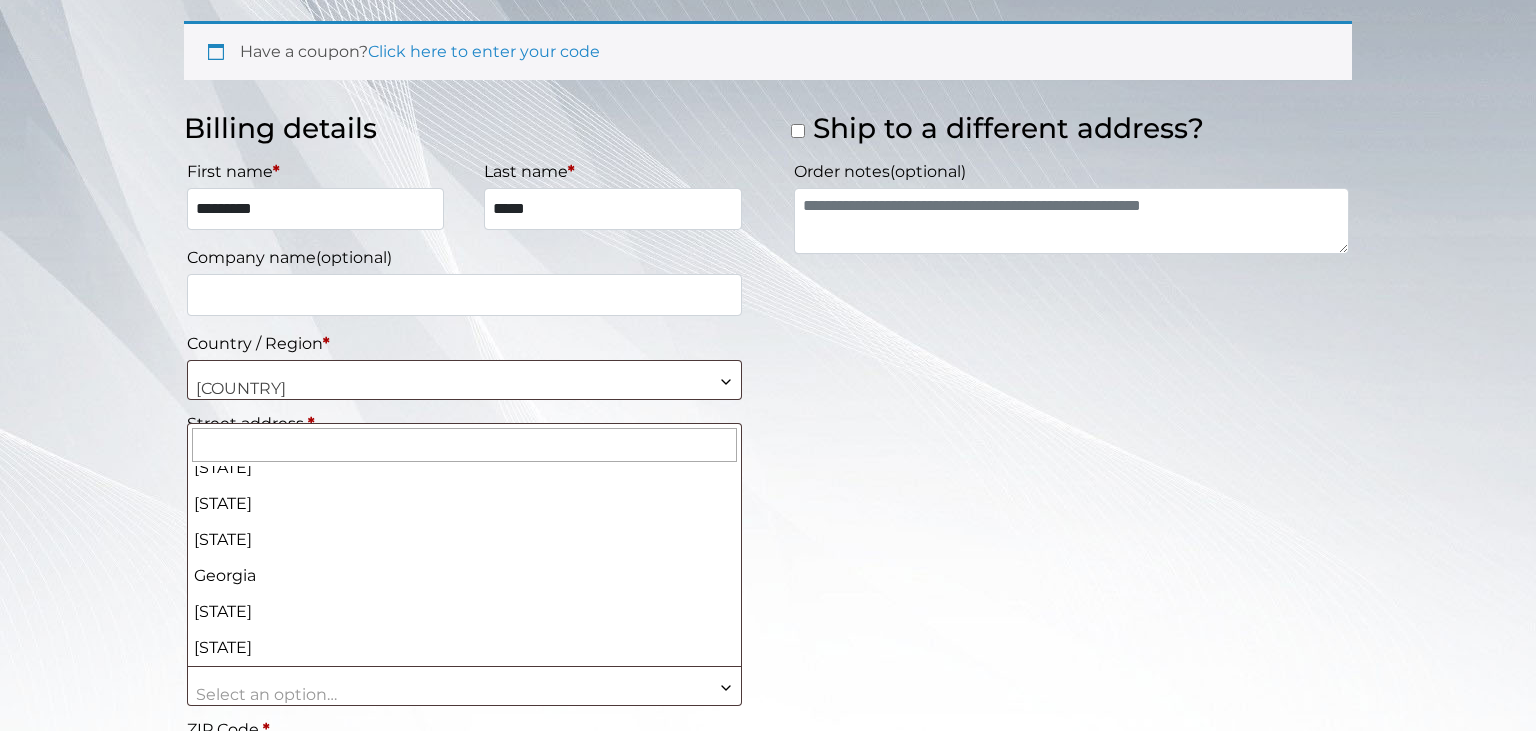 type 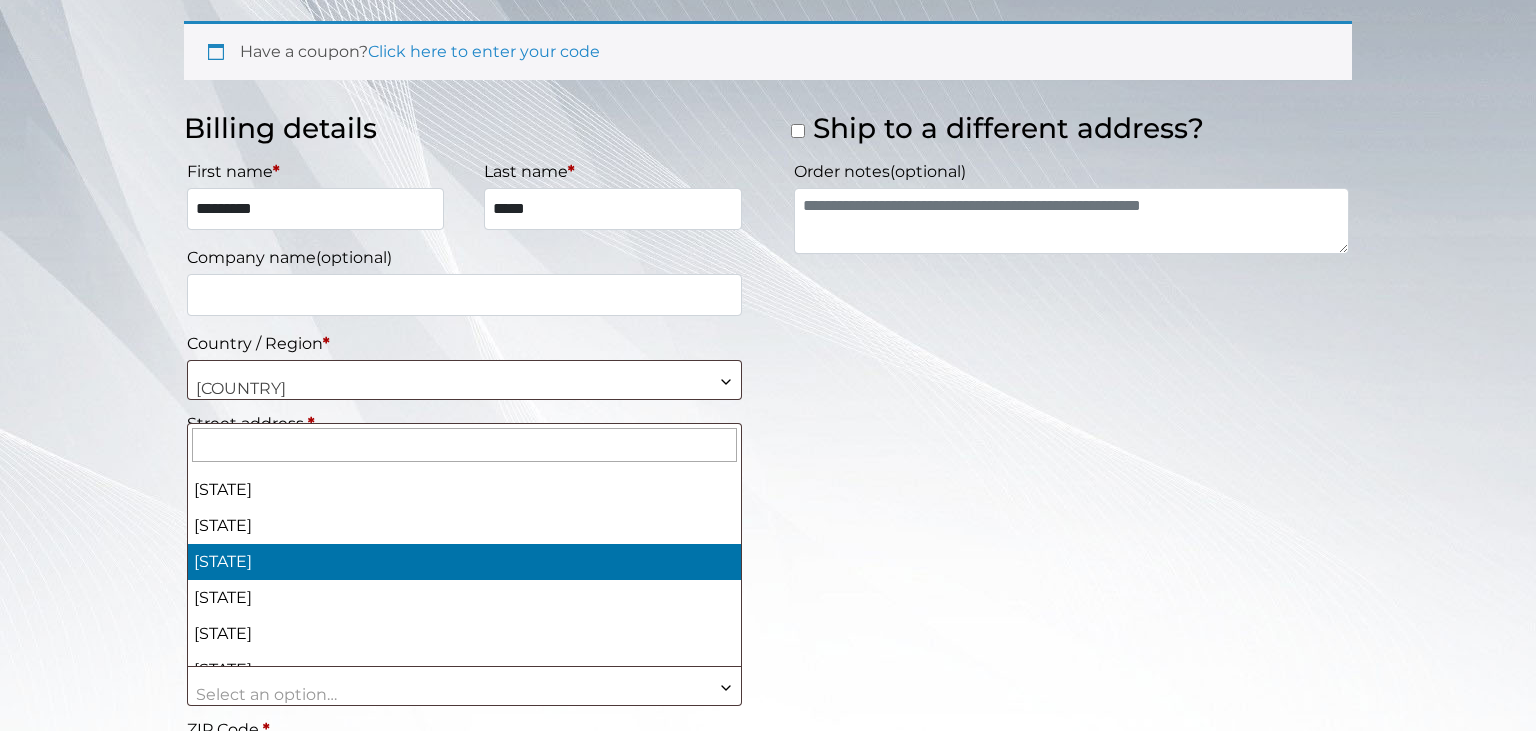 type 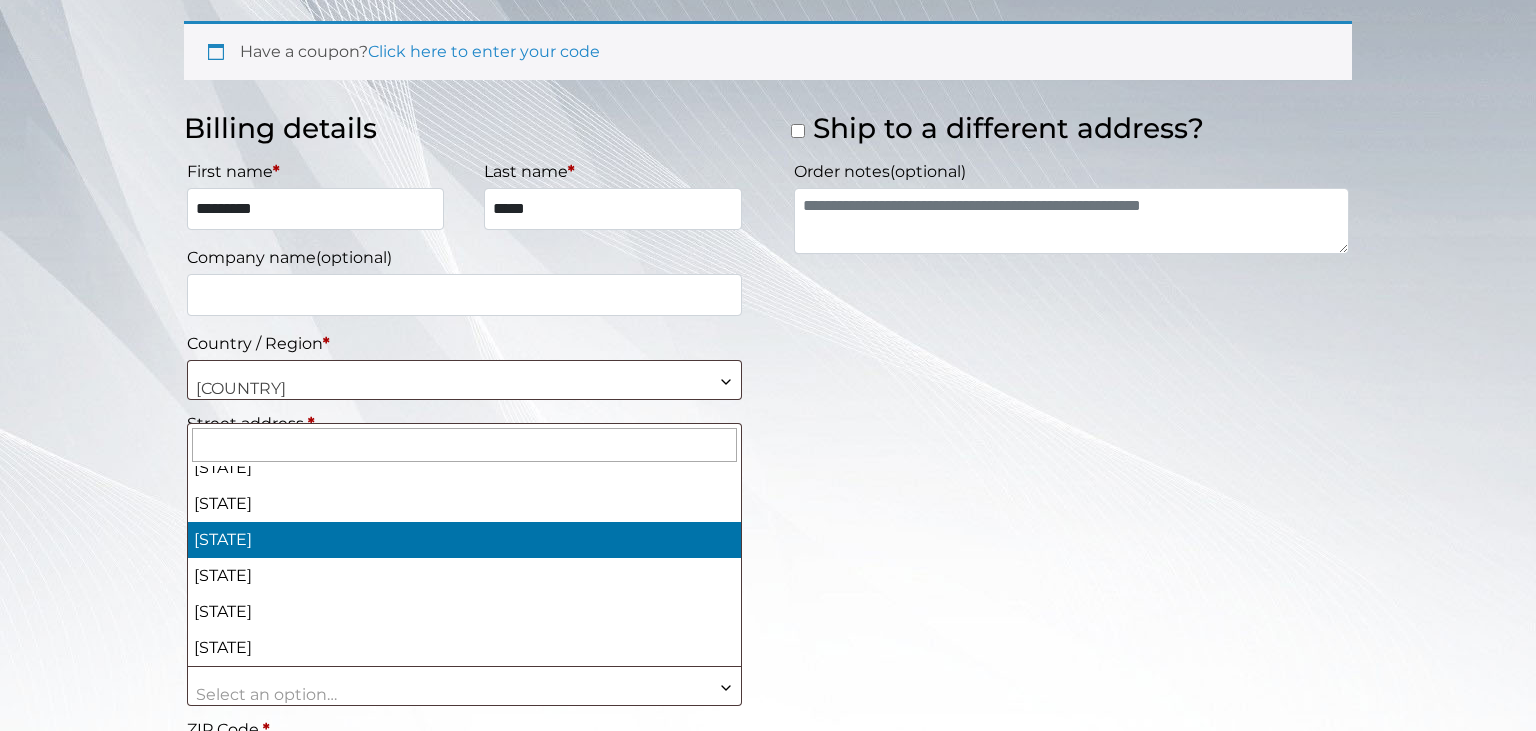 type 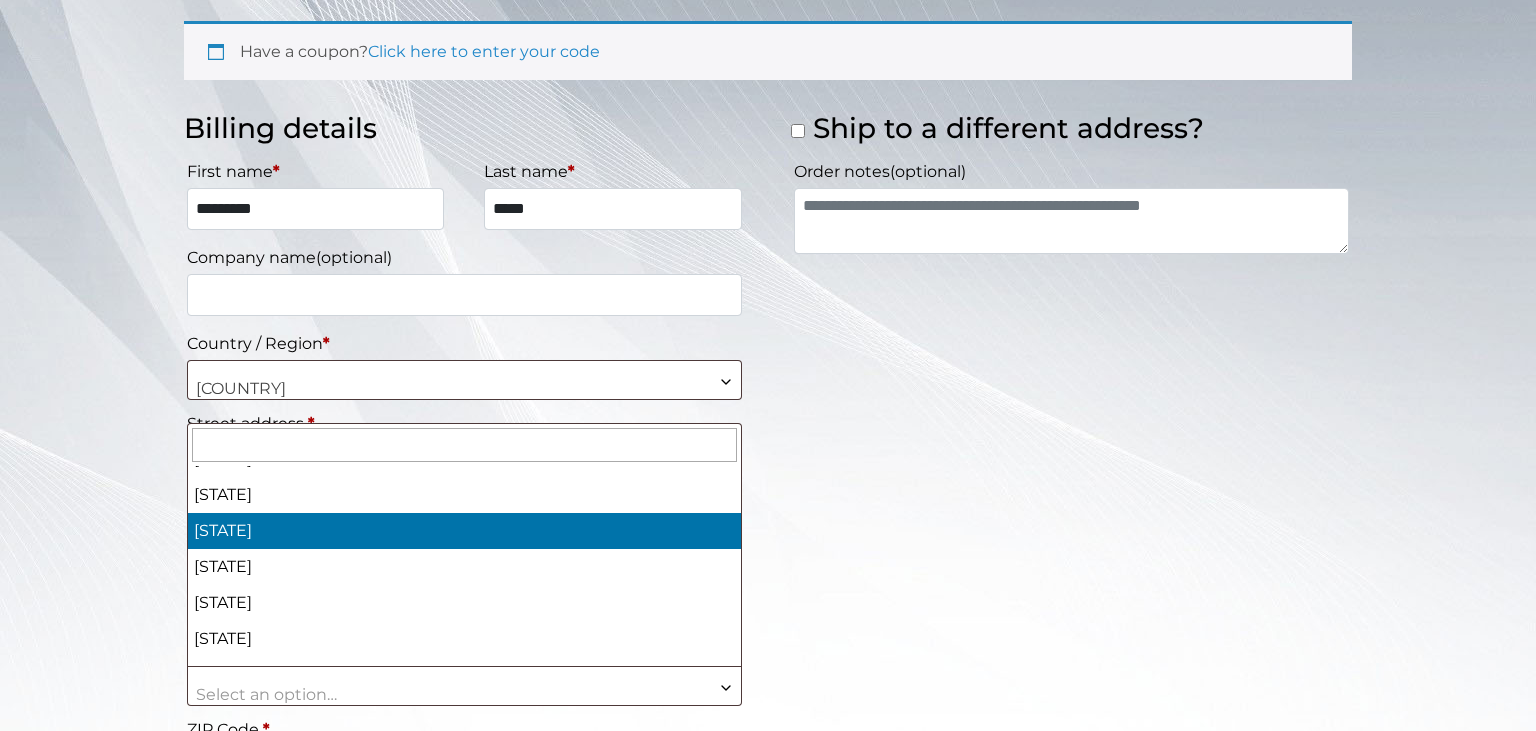 type 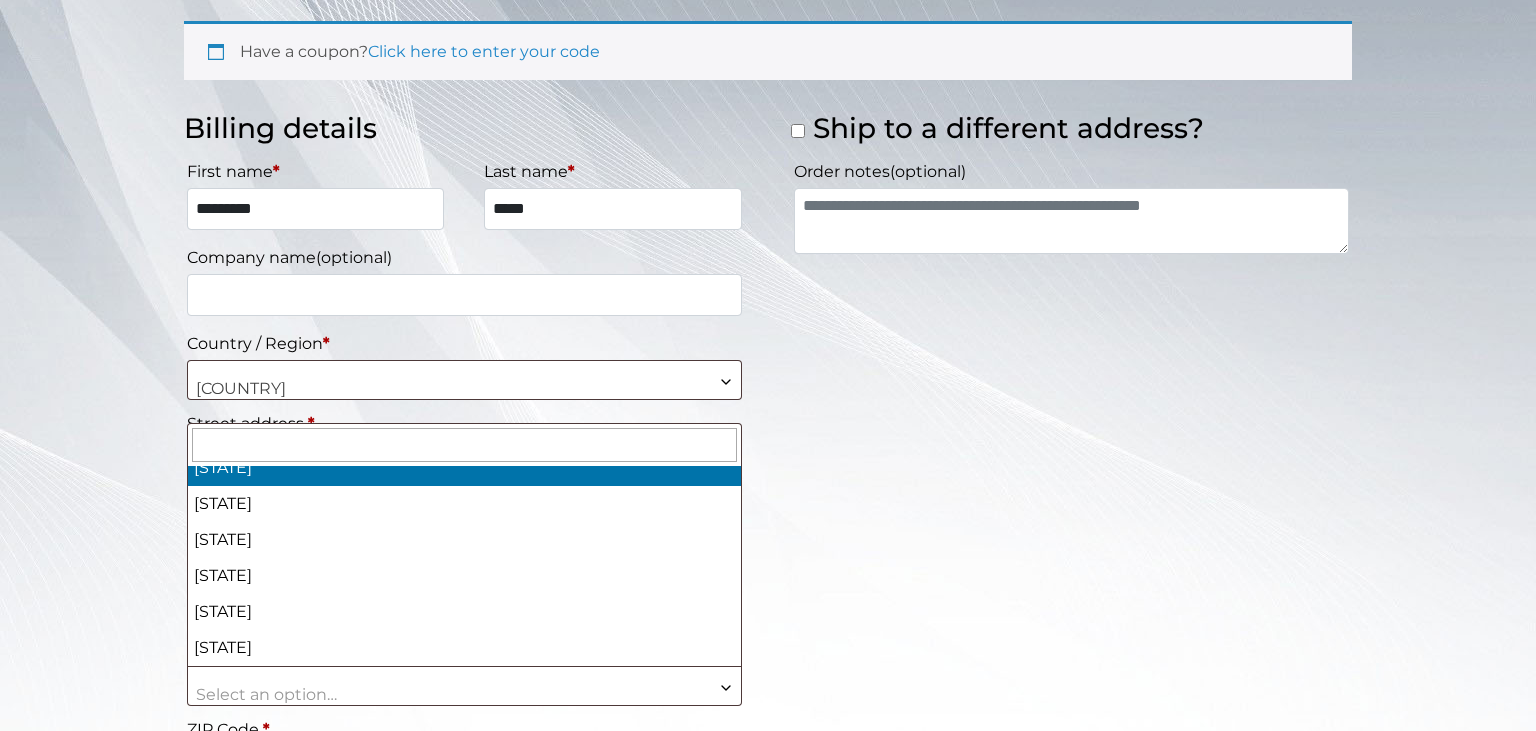 select on "**" 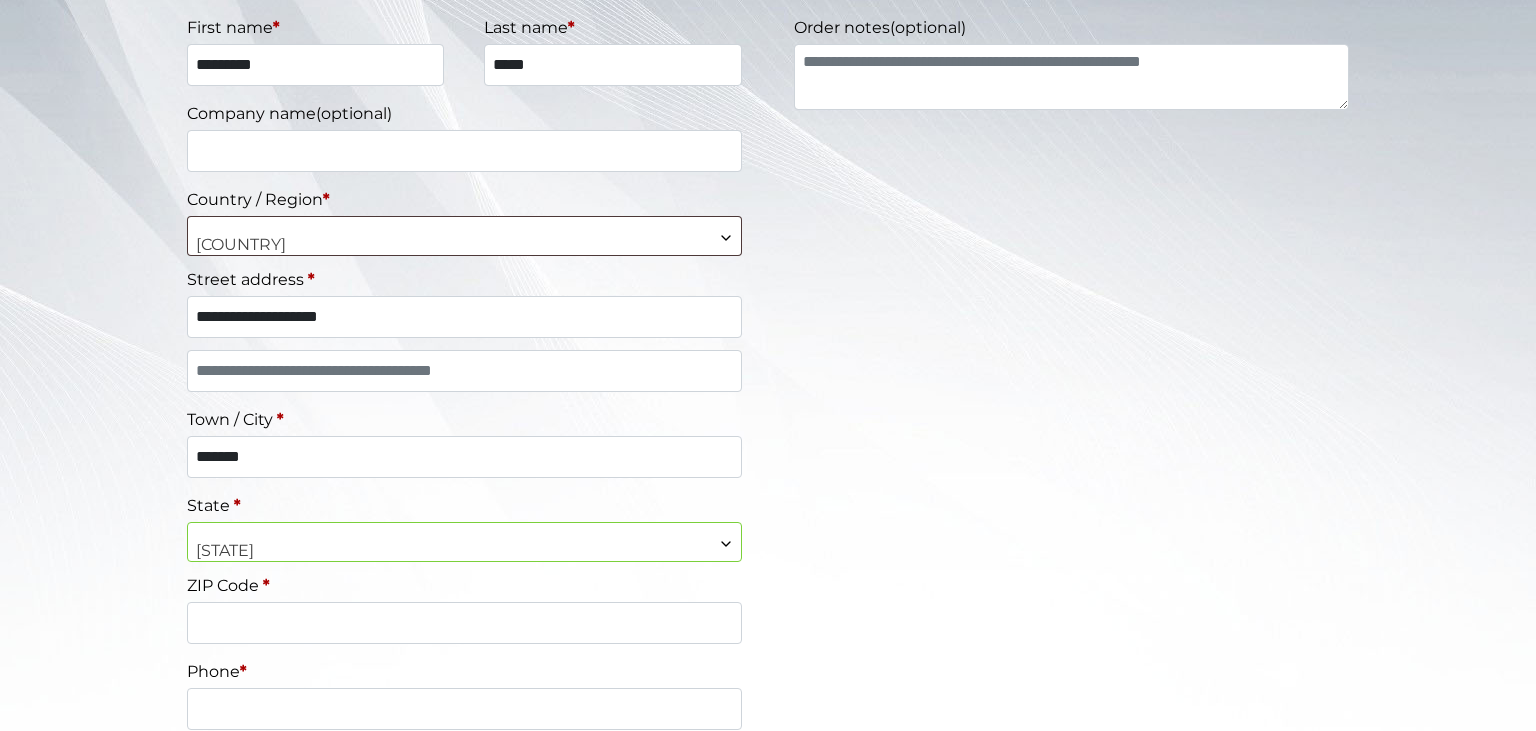 scroll, scrollTop: 405, scrollLeft: 0, axis: vertical 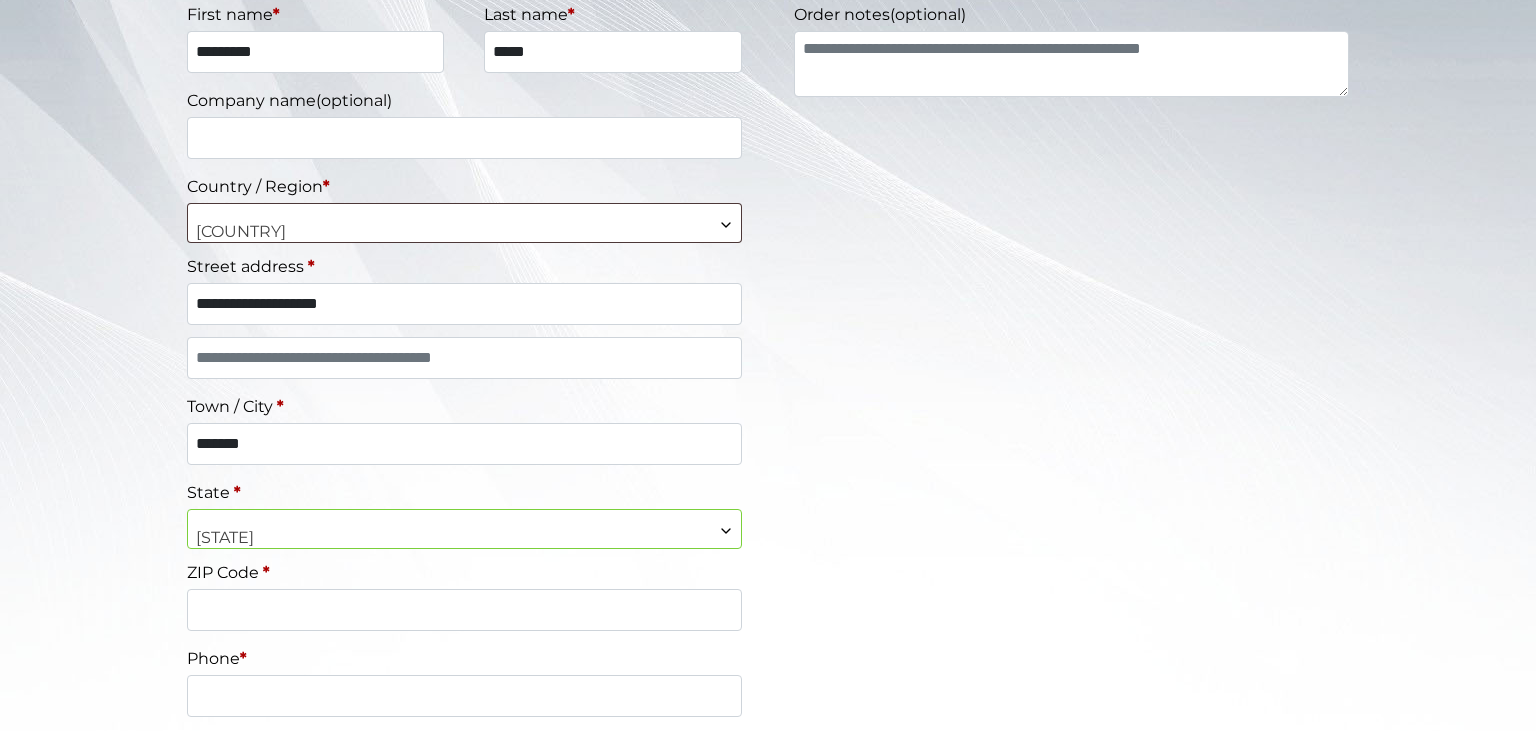 click on "ZIP Code   *" at bounding box center [464, 573] 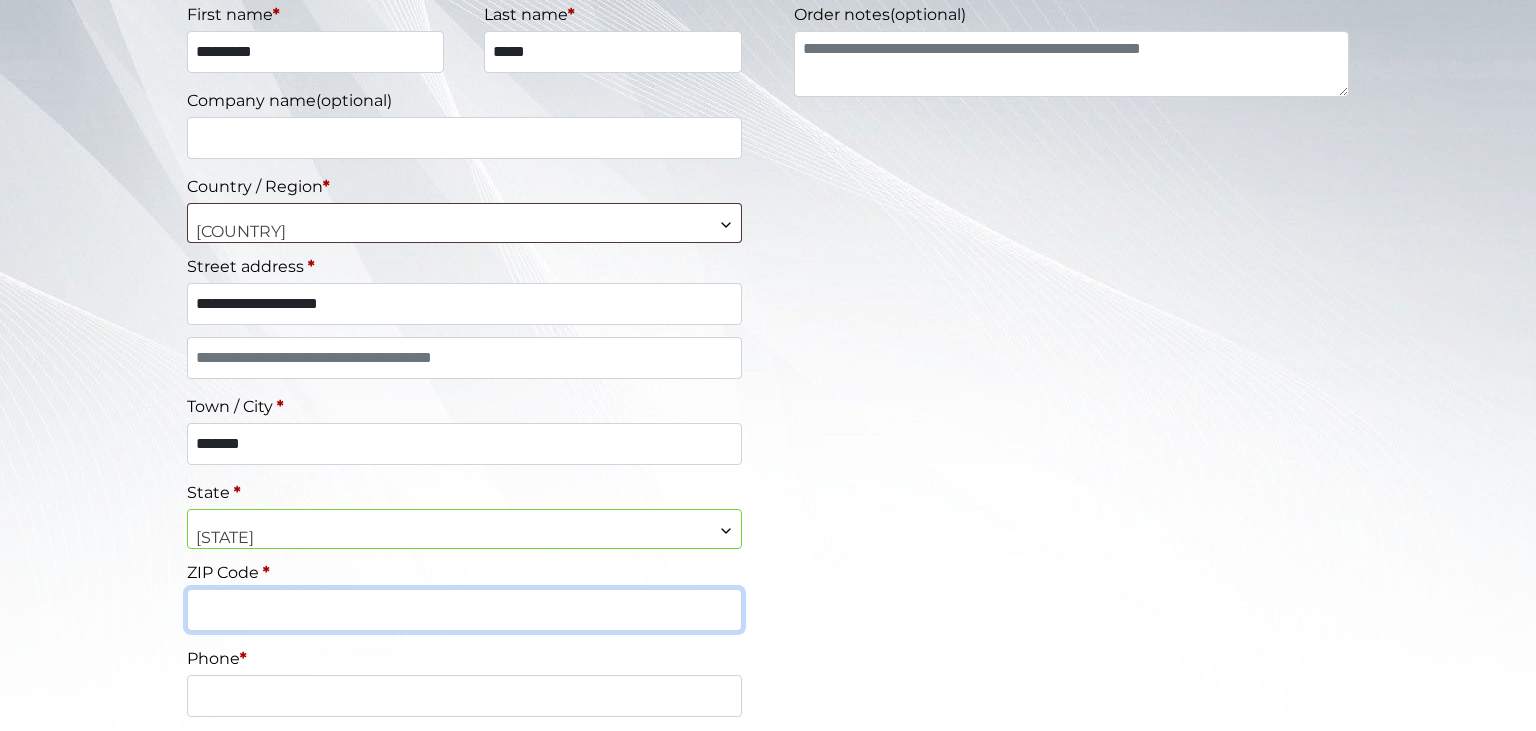 click on "ZIP Code   *" at bounding box center [464, 610] 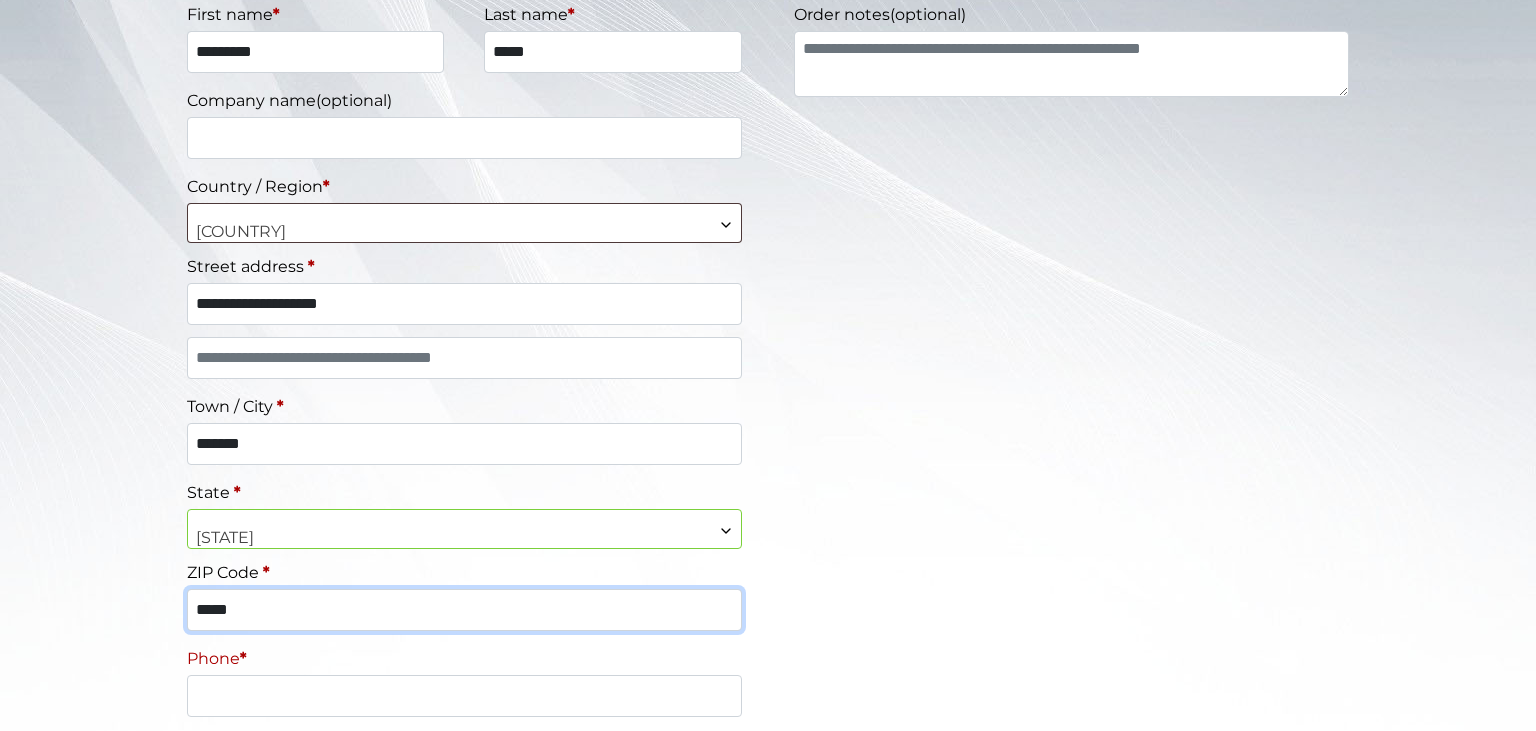 type on "*****" 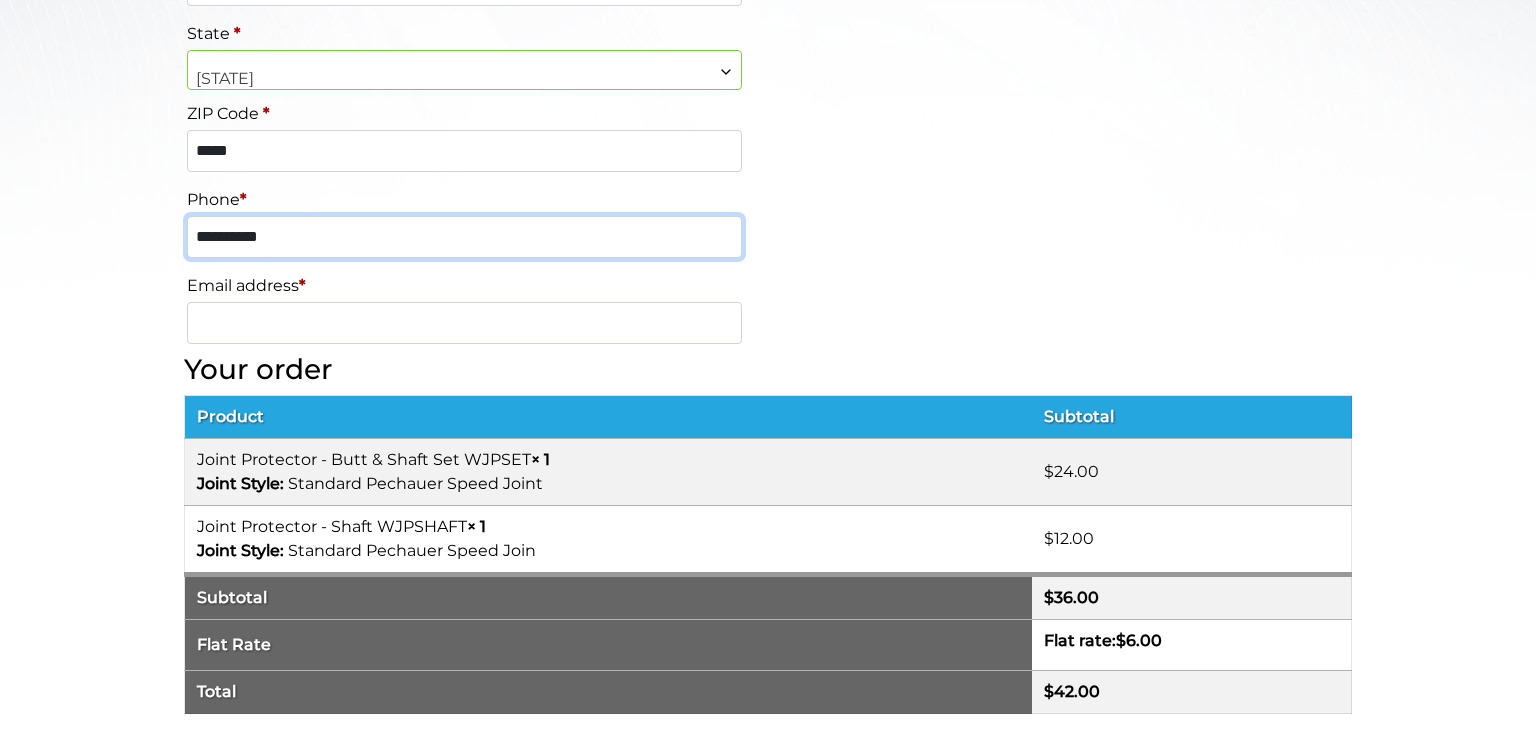 scroll, scrollTop: 865, scrollLeft: 0, axis: vertical 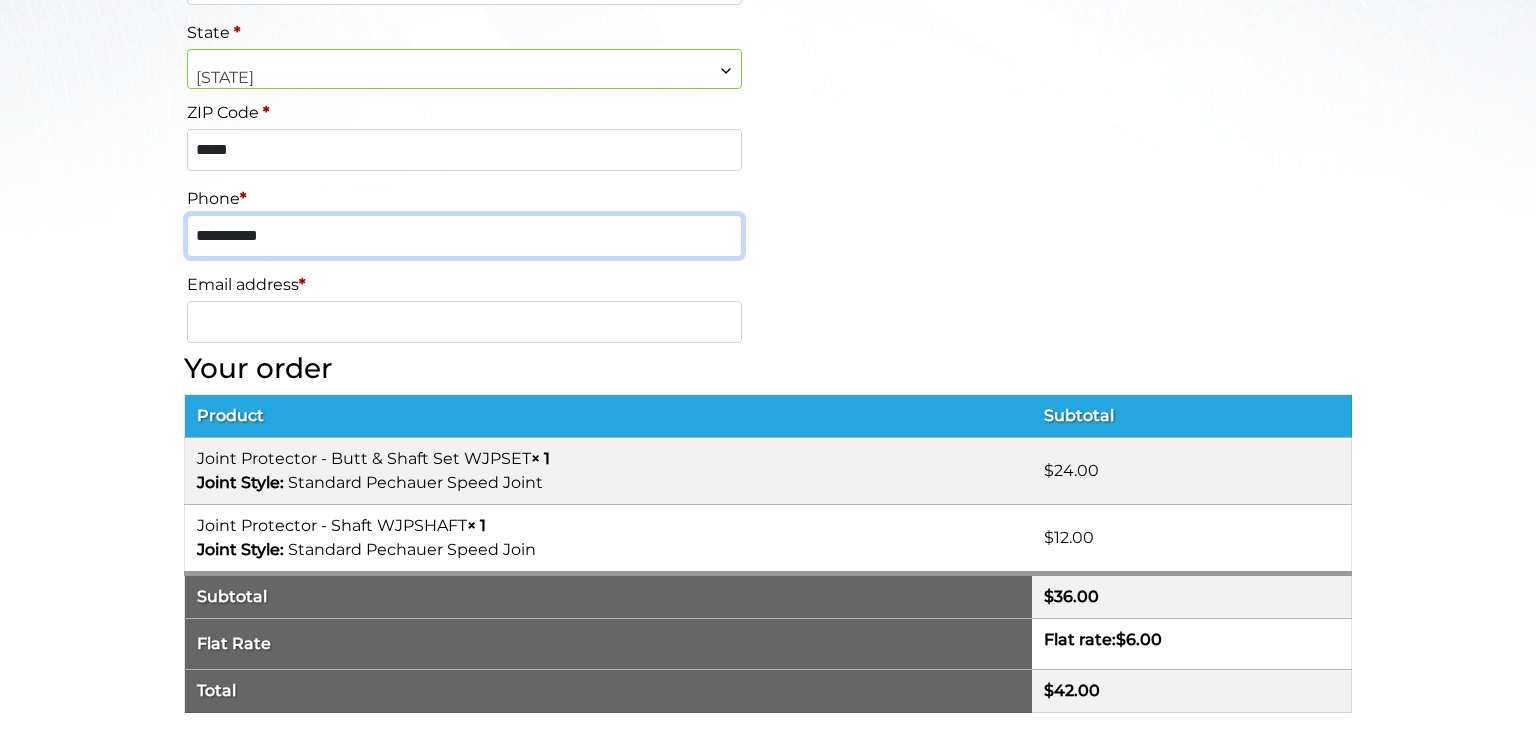 type on "**********" 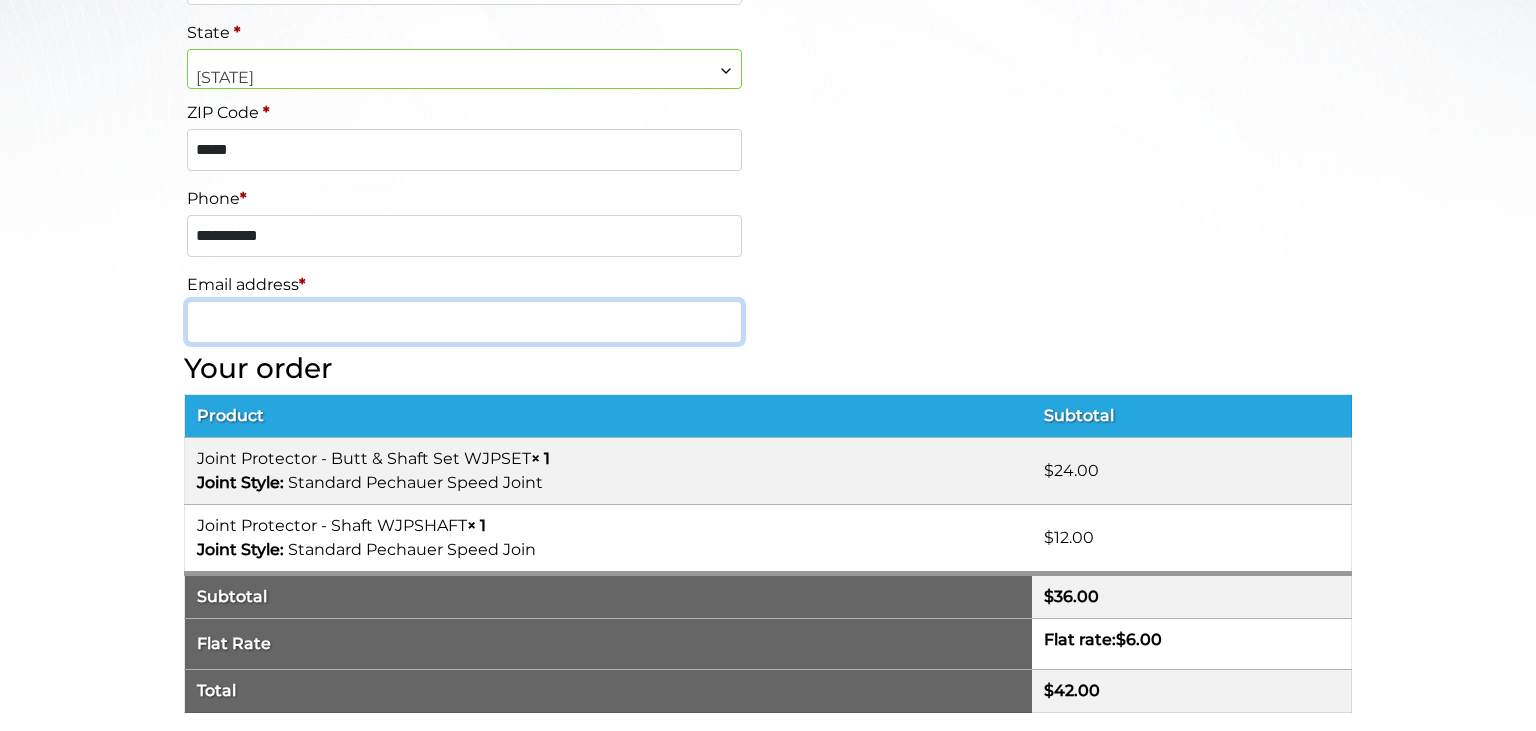 click on "Email address  *" at bounding box center (464, 322) 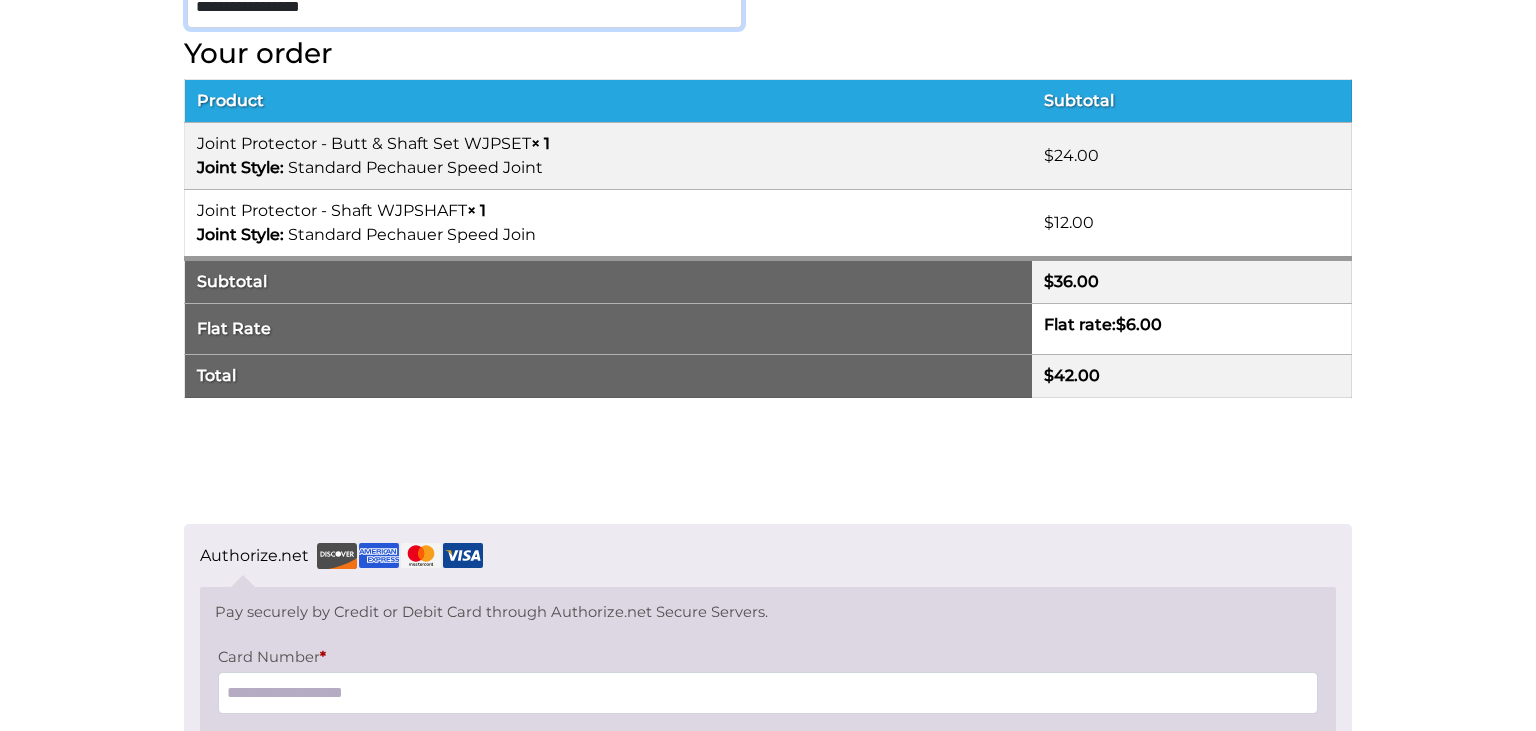 scroll, scrollTop: 1181, scrollLeft: 0, axis: vertical 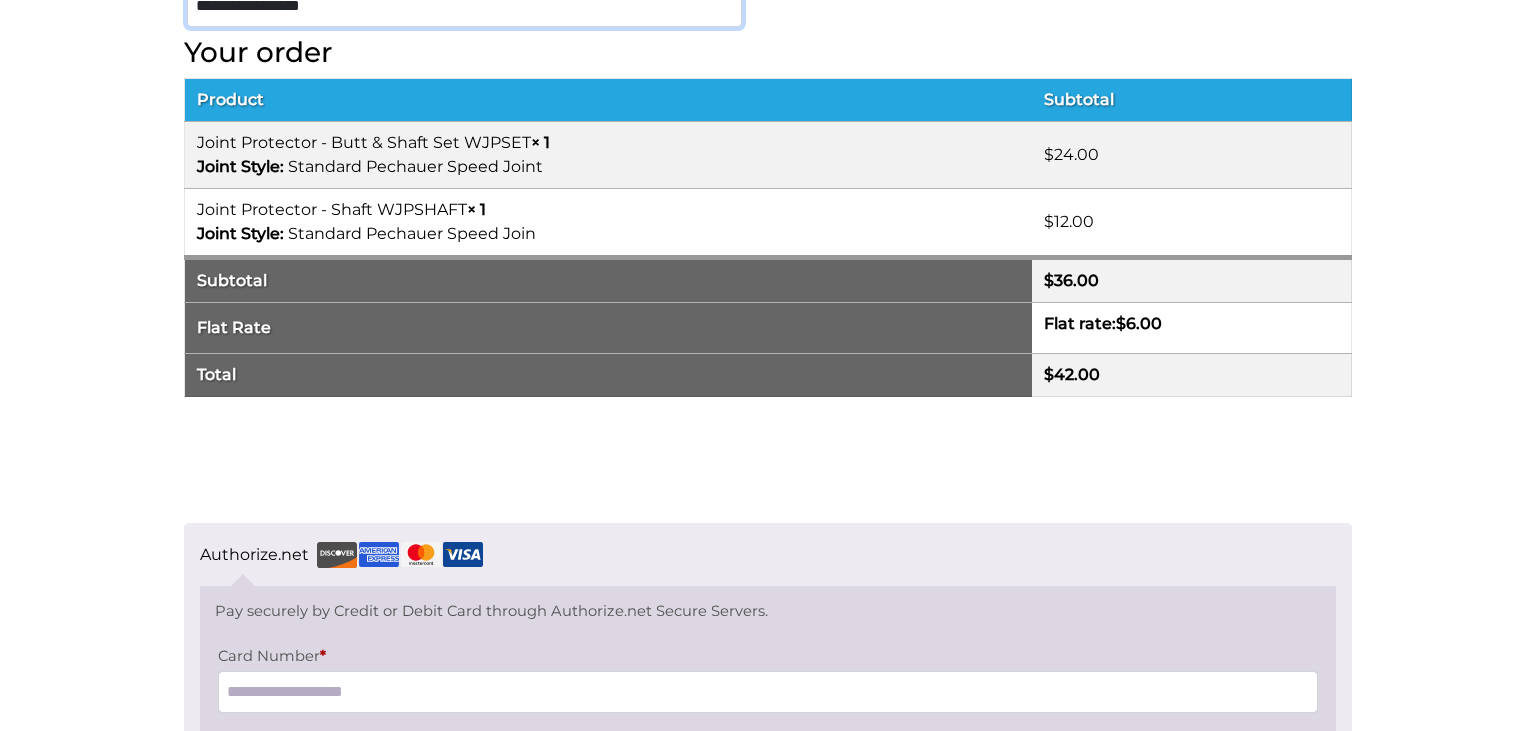 type on "**********" 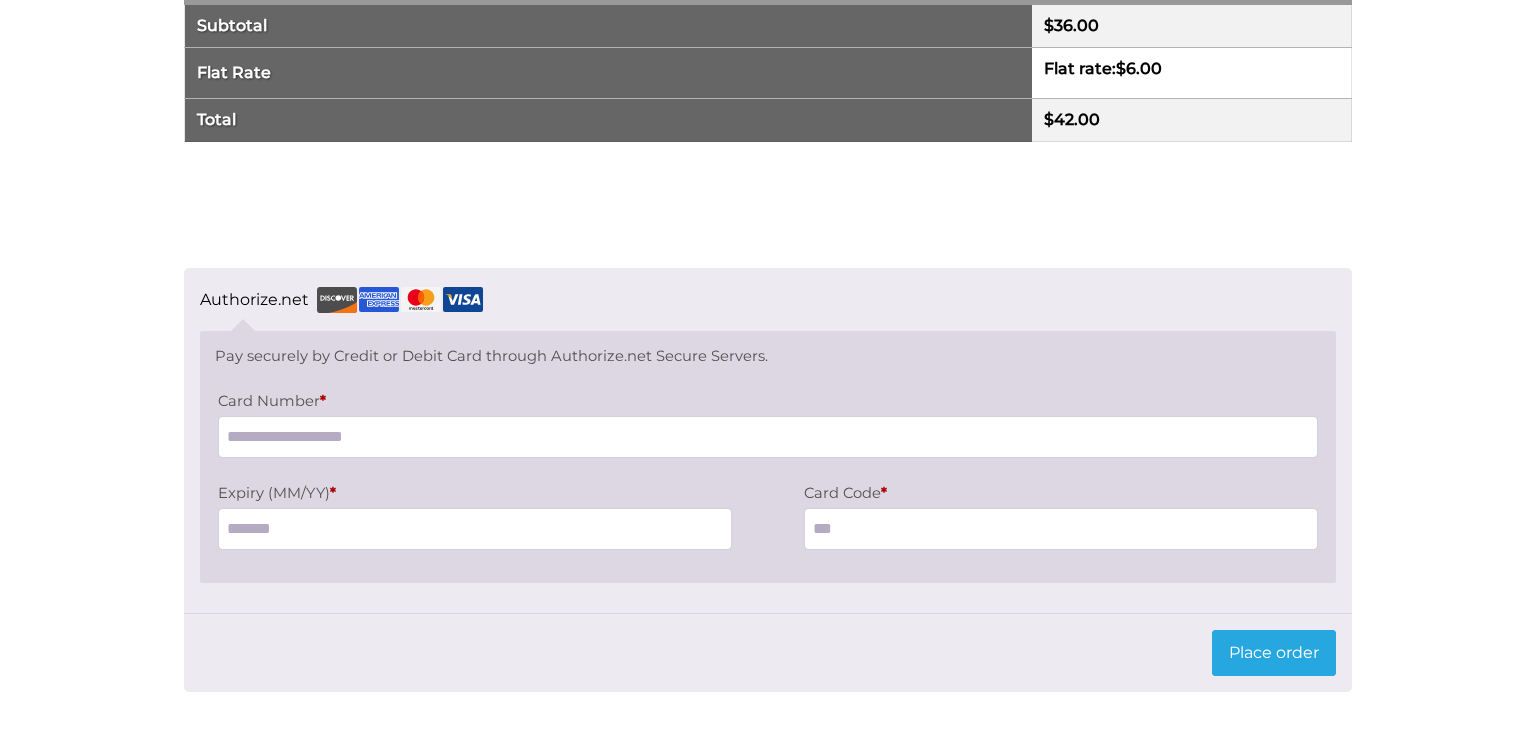scroll, scrollTop: 1532, scrollLeft: 0, axis: vertical 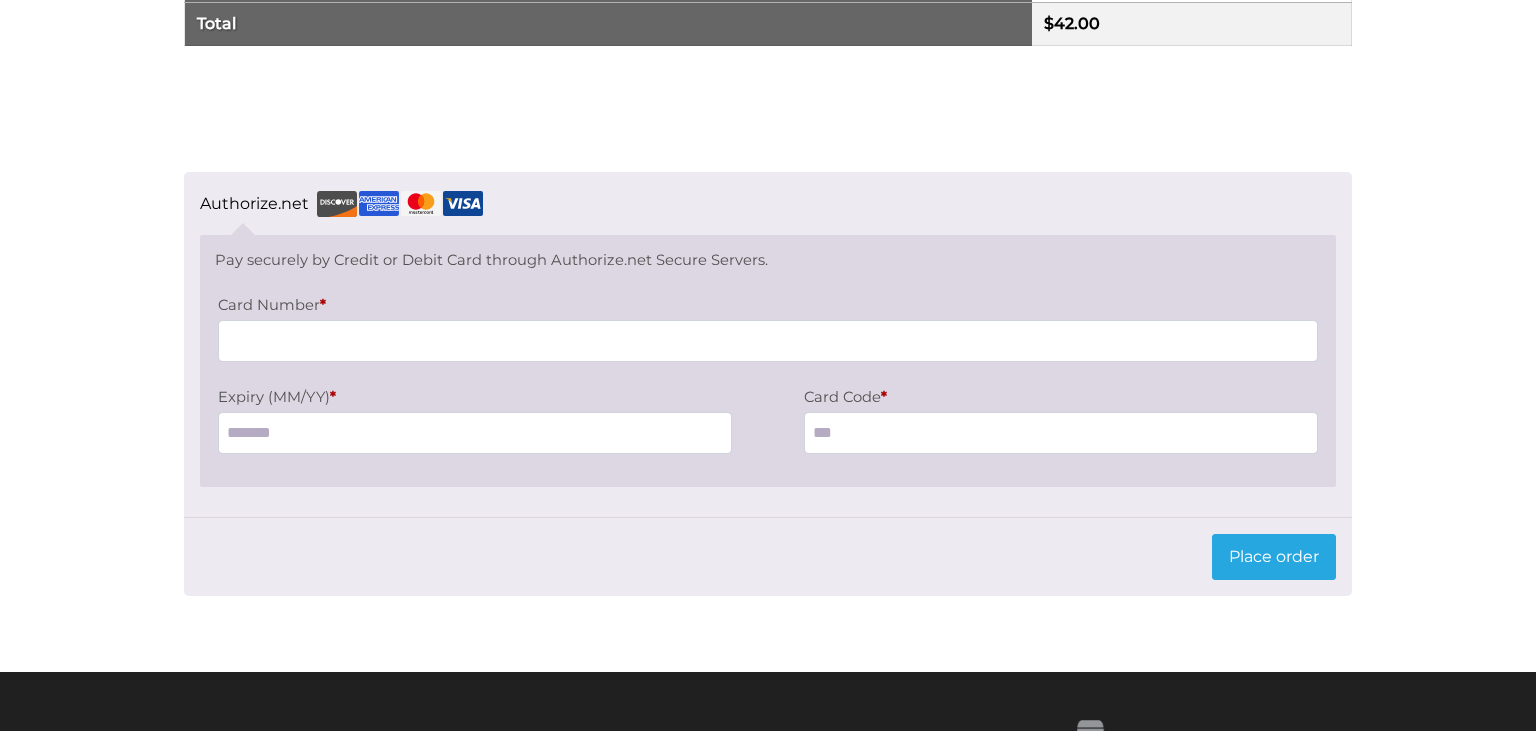 click on "Card Number  *" at bounding box center [768, 341] 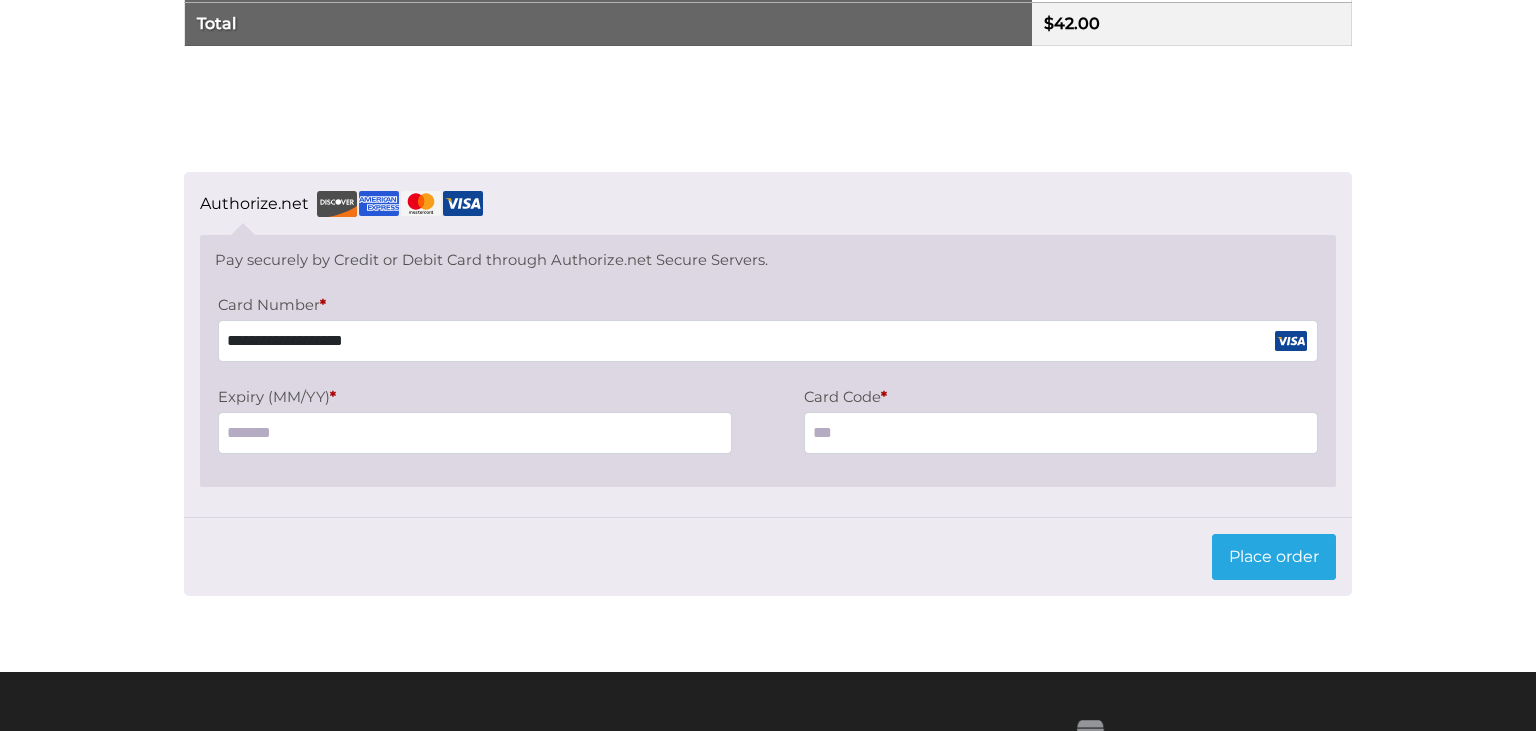 type on "**********" 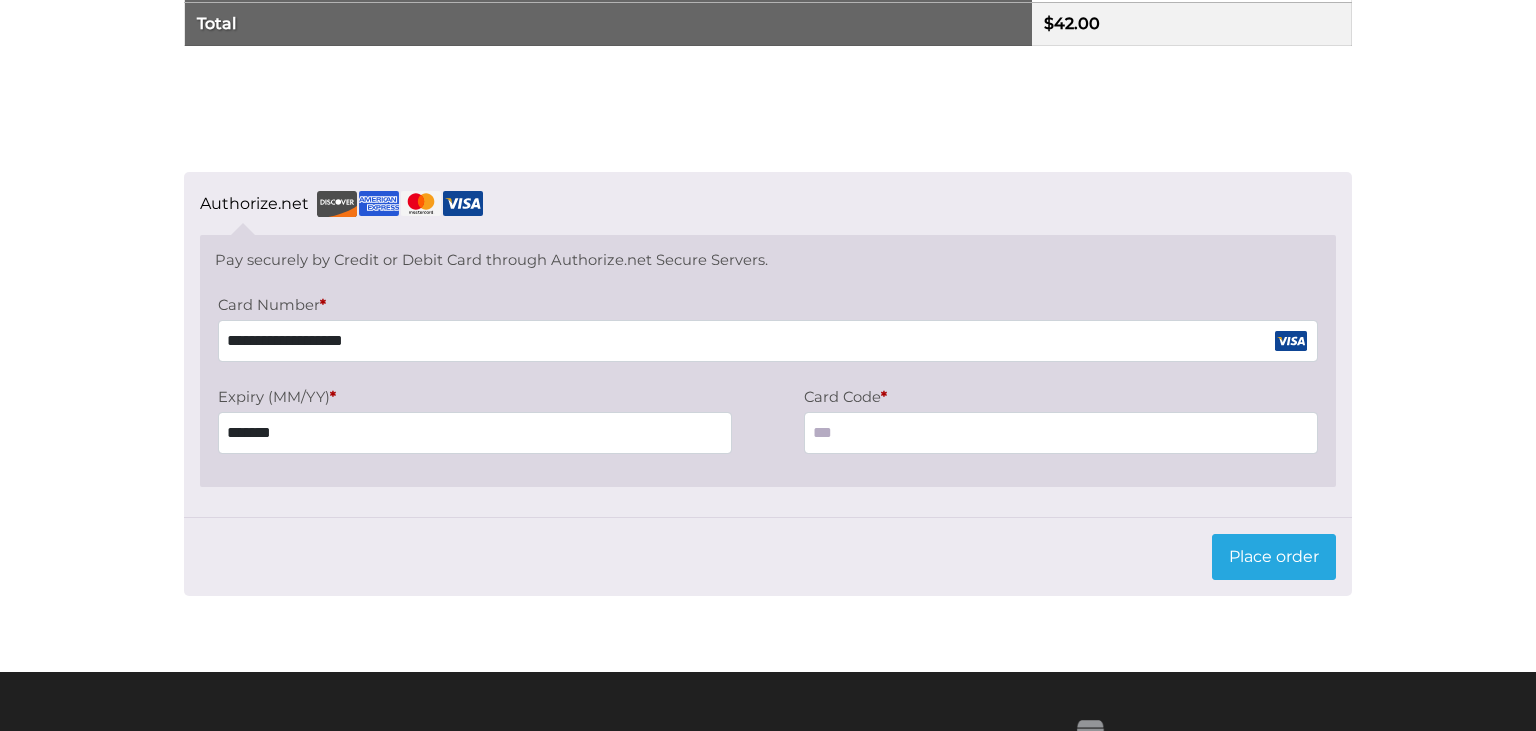 type on "*******" 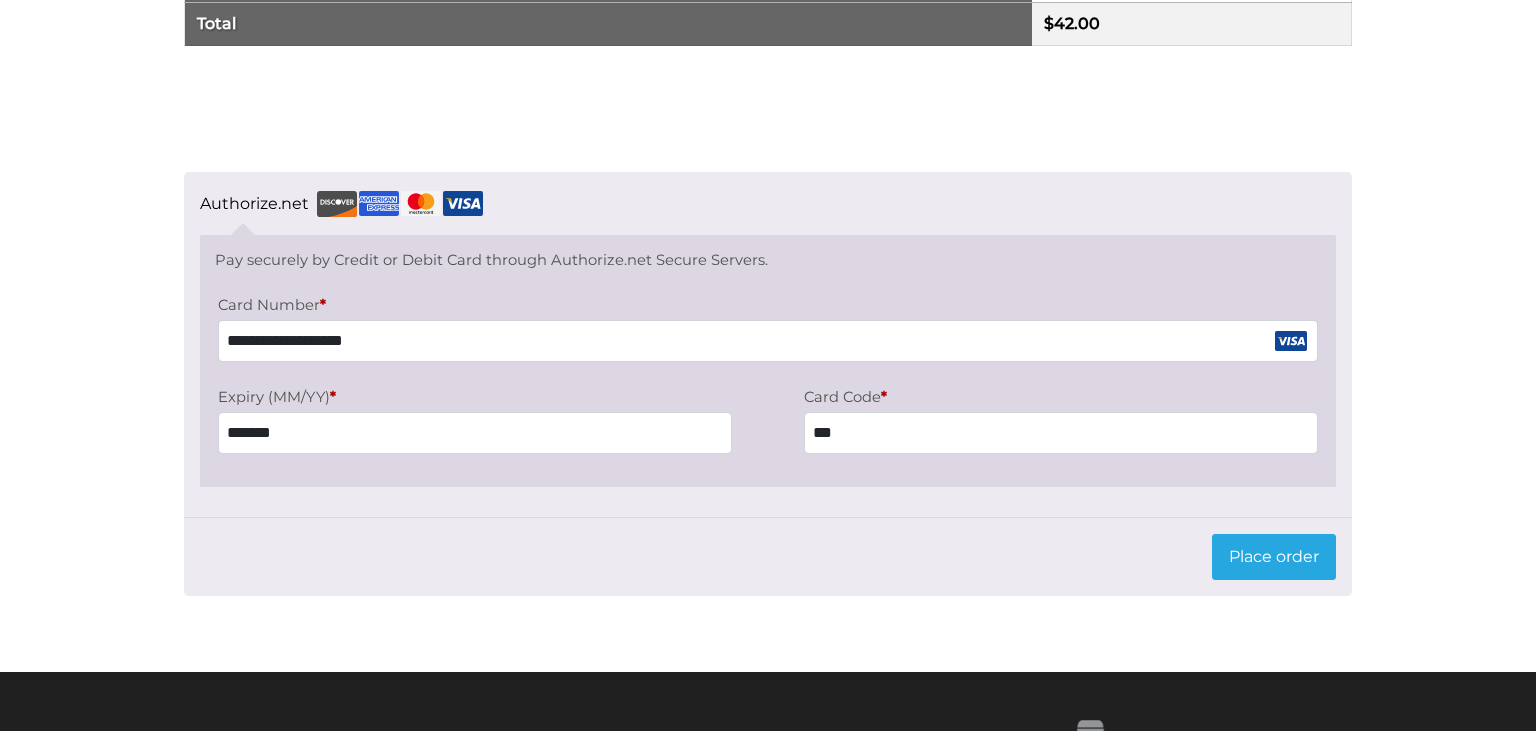 type on "***" 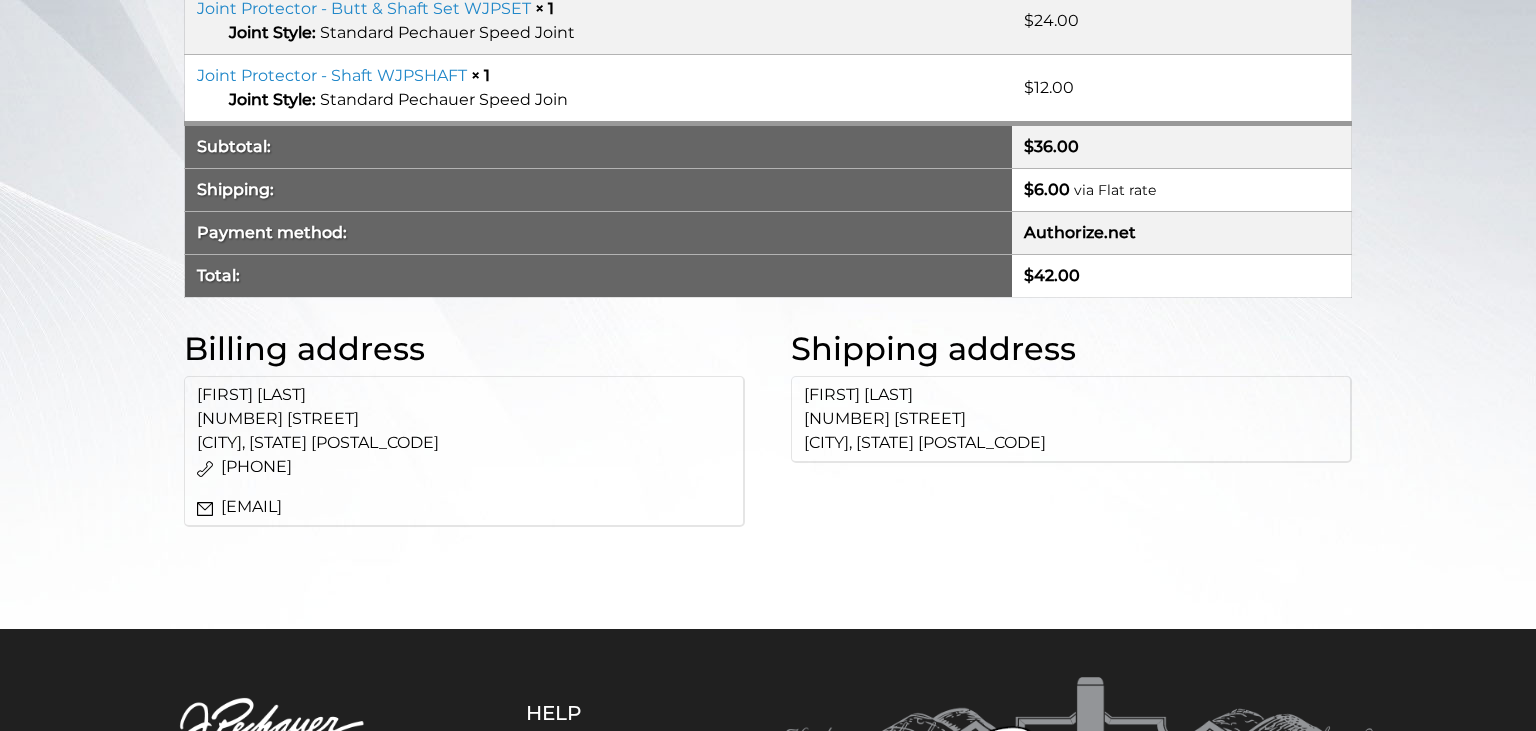 scroll, scrollTop: 496, scrollLeft: 0, axis: vertical 